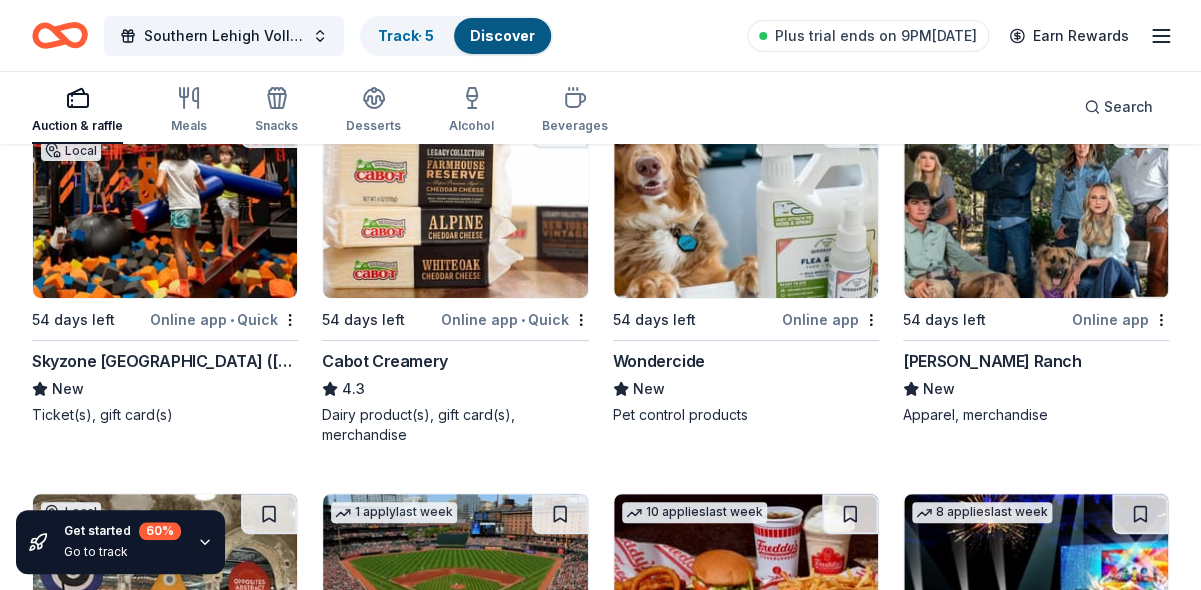 scroll, scrollTop: 2577, scrollLeft: 0, axis: vertical 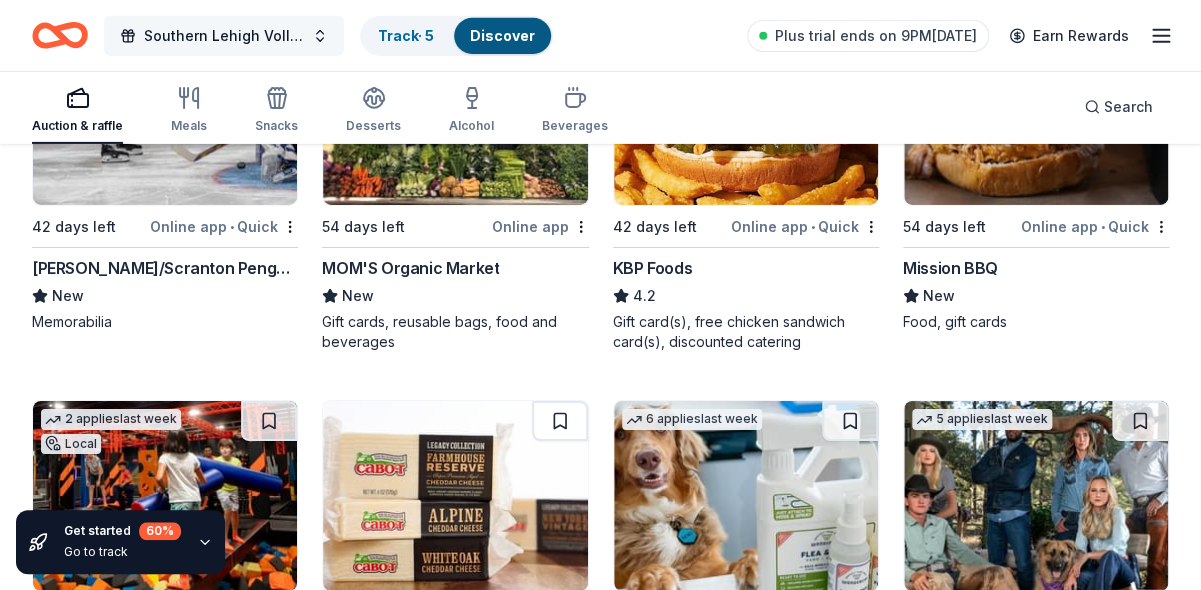click on "Southern Lehigh Volleyball’s 17th Annual Pink Out" at bounding box center [224, 36] 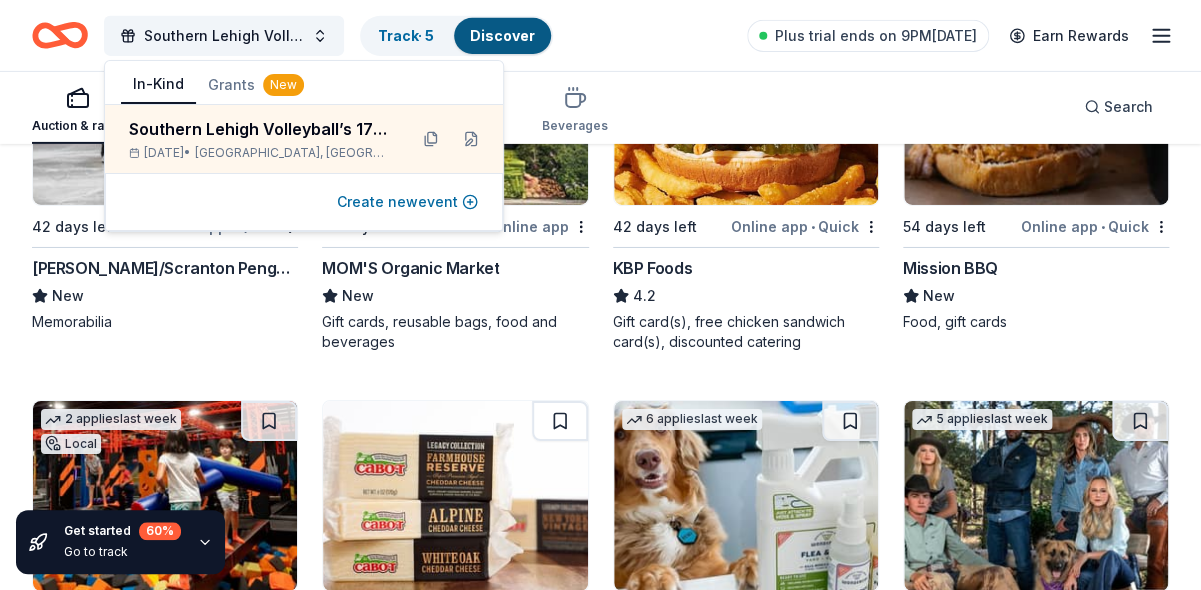 click on "Create new  event" at bounding box center [407, 202] 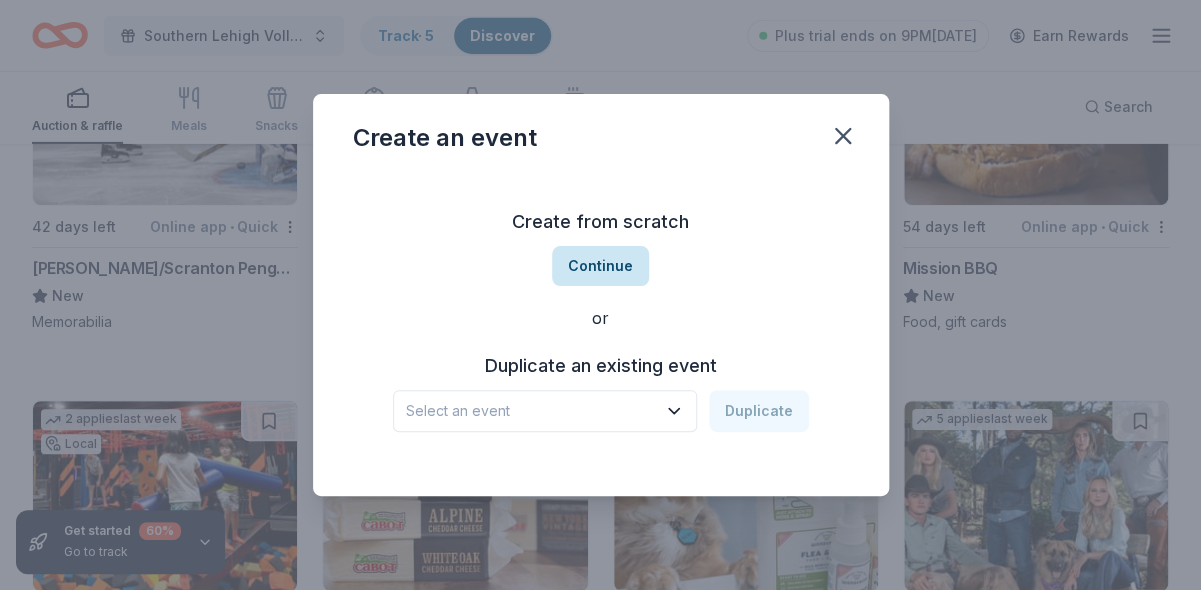 click on "Continue" at bounding box center [600, 266] 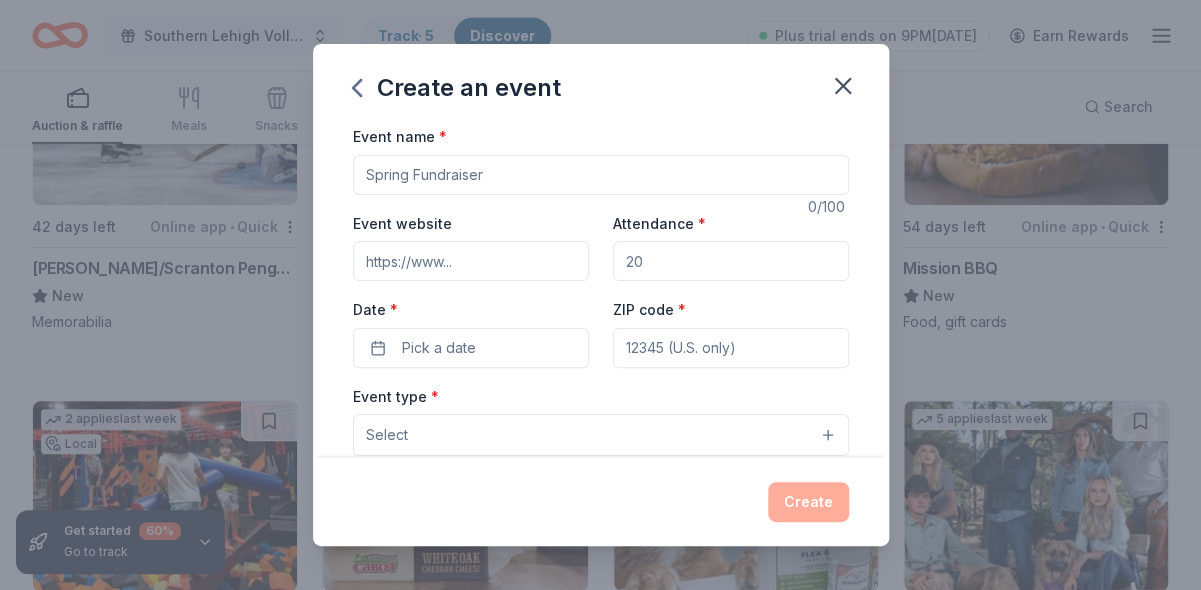 click on "Event name *" at bounding box center [601, 175] 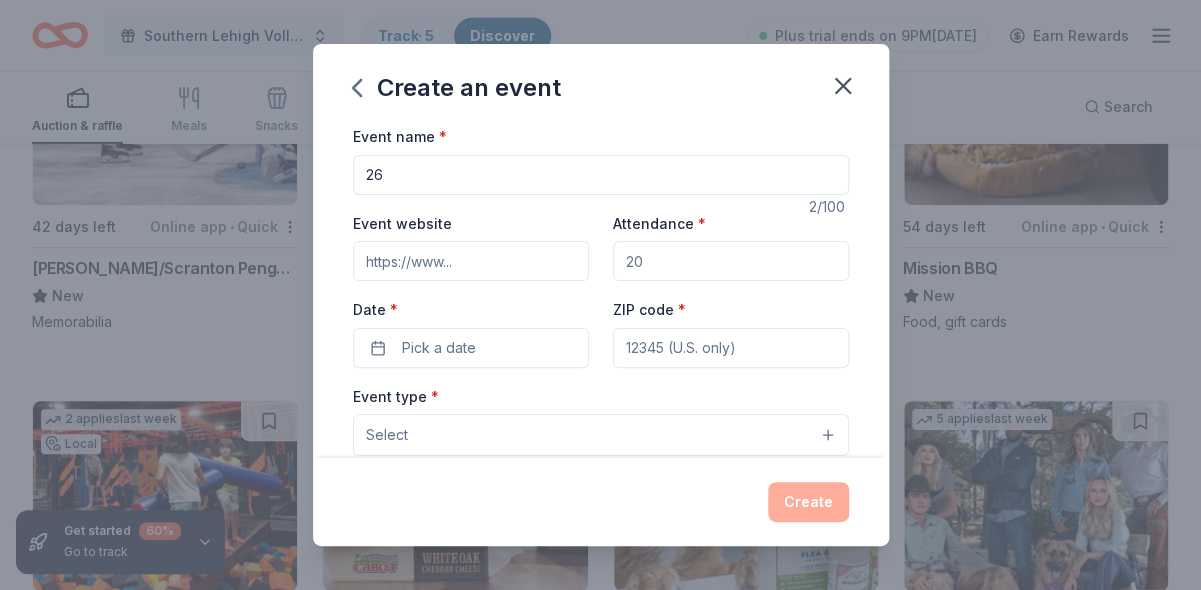 type on "2" 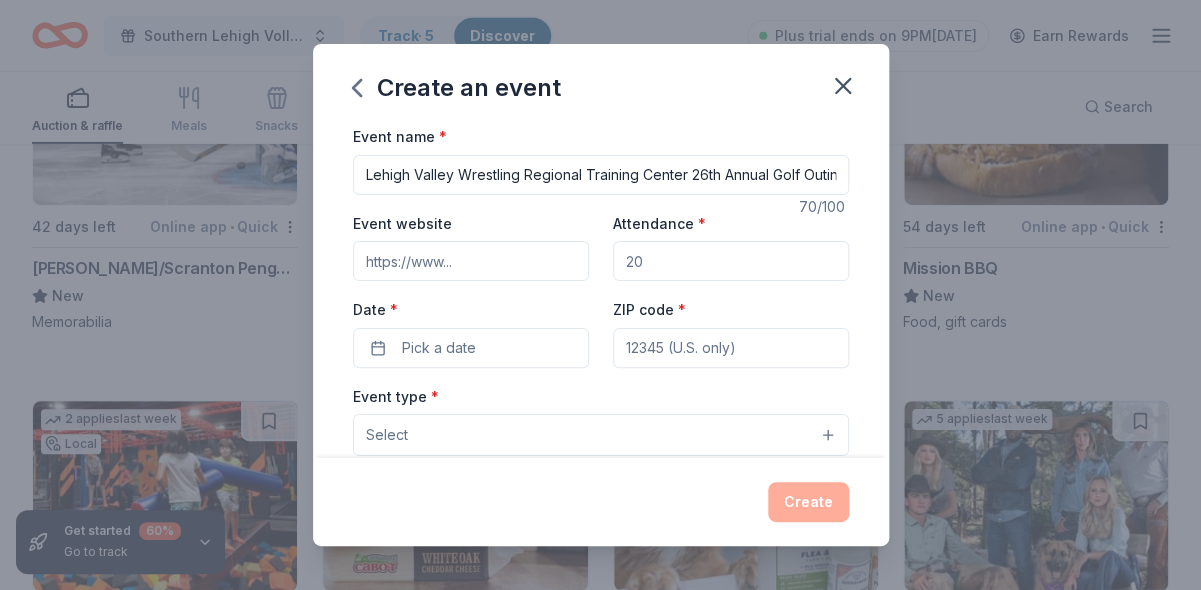 scroll, scrollTop: 0, scrollLeft: 12, axis: horizontal 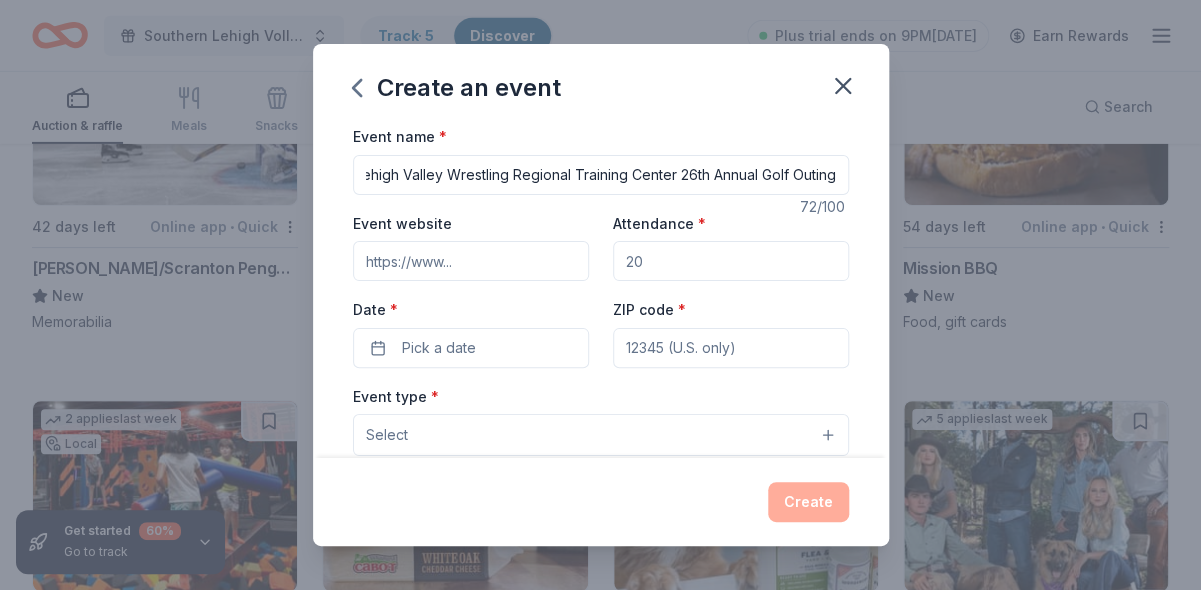 type on "Lehigh Valley Wrestling Regional Training Center 26th Annual Golf Outing" 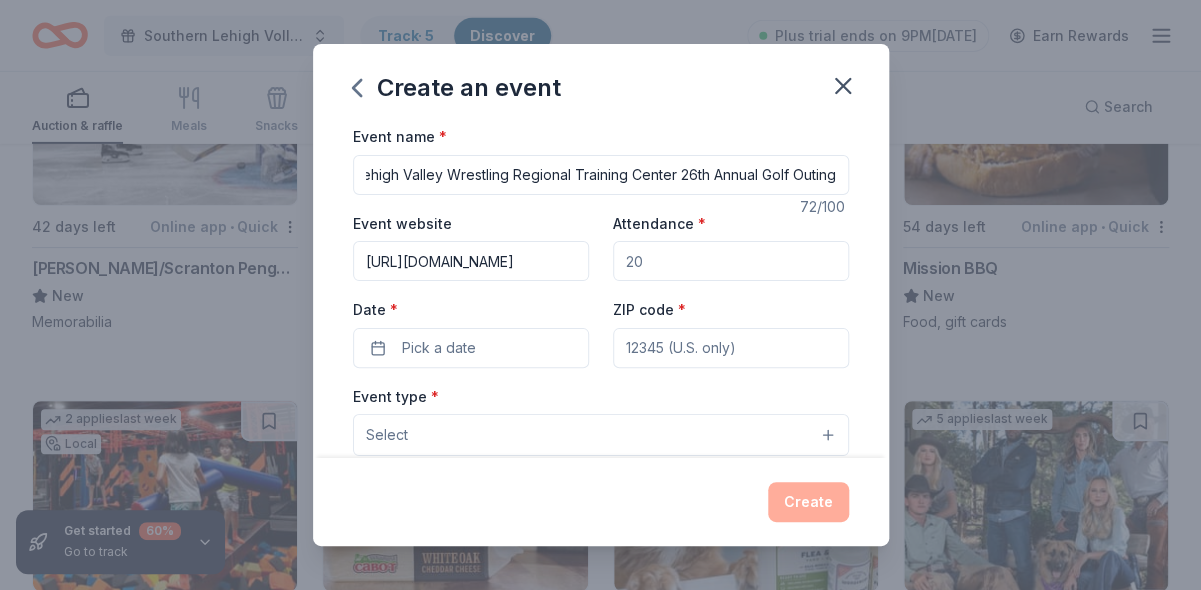 scroll, scrollTop: 0, scrollLeft: 31, axis: horizontal 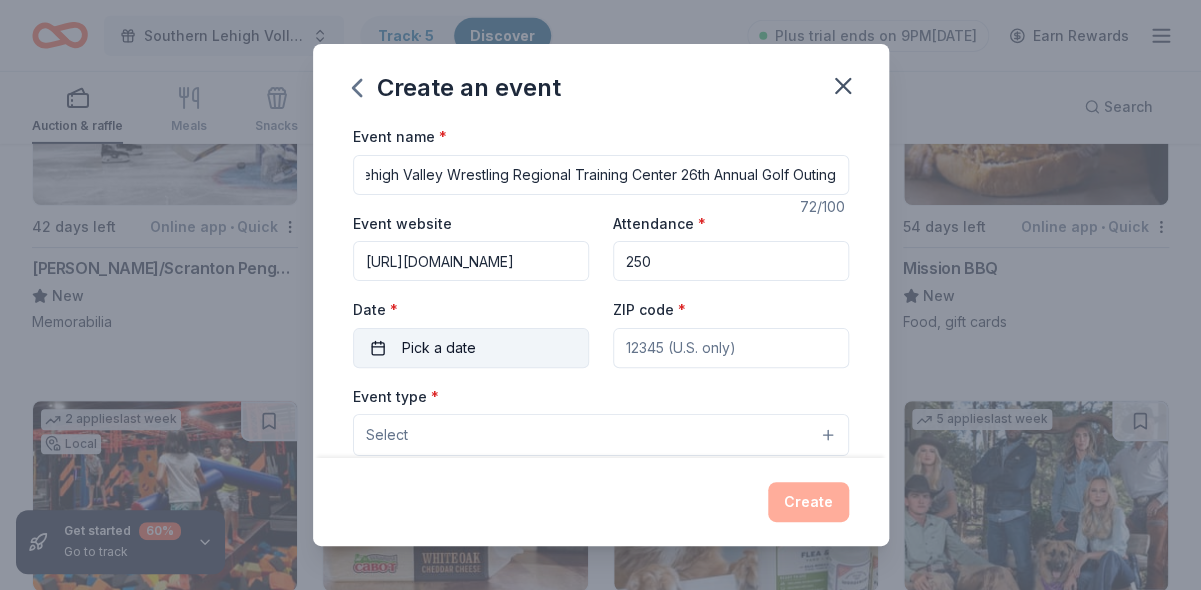 type on "250" 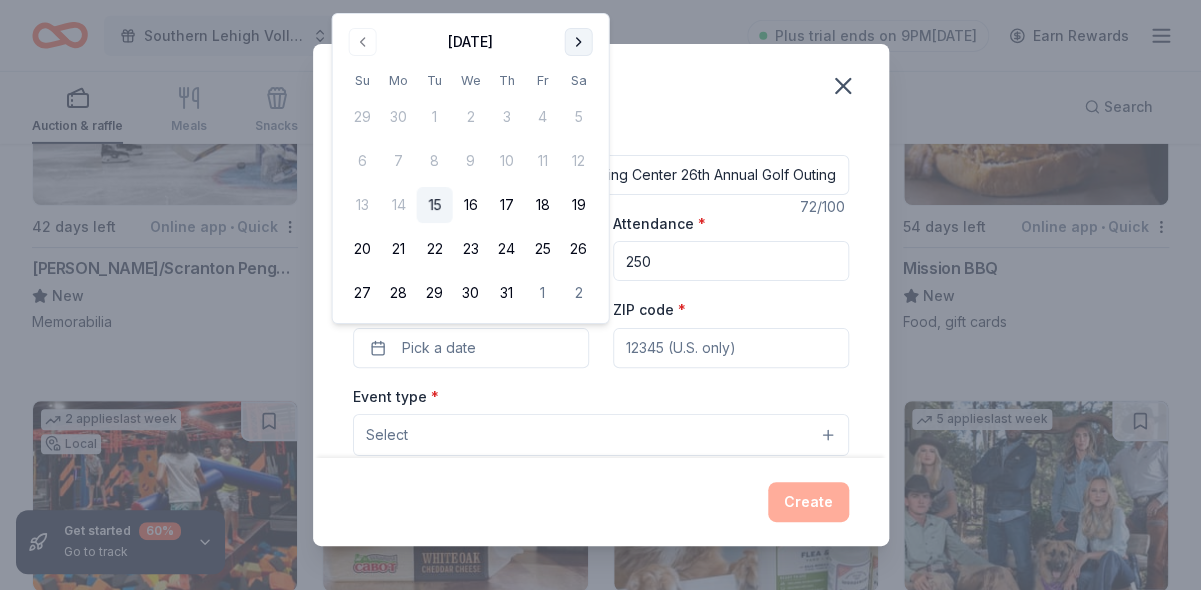 click at bounding box center (579, 42) 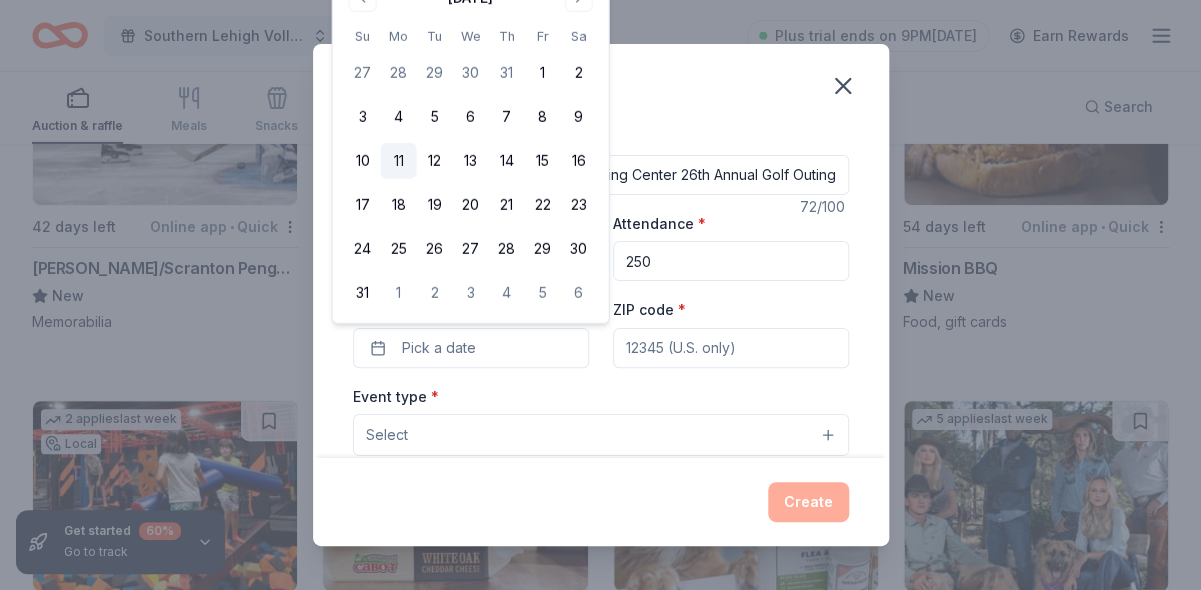 click on "11" at bounding box center [399, 161] 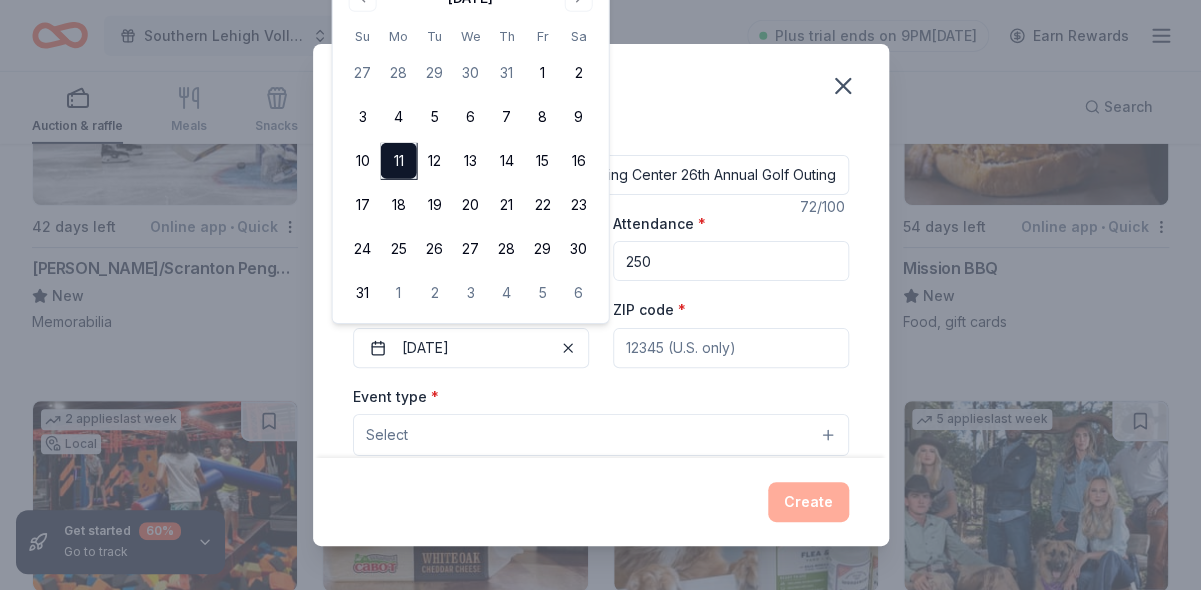 click on "Event name * Lehigh Valley Wrestling Regional Training Center 26th Annual Golf Outing 72 /100 Event website [URL][DOMAIN_NAME] Attendance * 250 Date * [DATE] ZIP code * Event type * Select Demographic Select We use this information to help brands find events with their target demographic to sponsor their products. Mailing address Apt/unit Description What are you looking for? * Auction & raffle Meals Snacks Desserts Alcohol Beverages Send me reminders Email me reminders of donor application deadlines Recurring event" at bounding box center (601, 586) 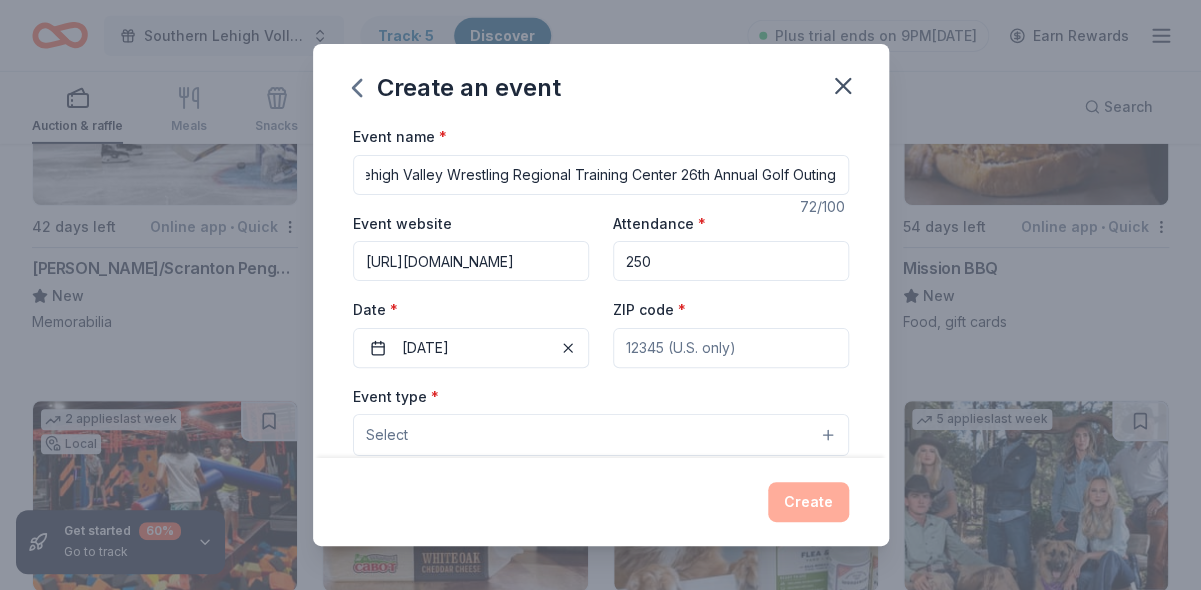 click on "ZIP code *" at bounding box center (731, 348) 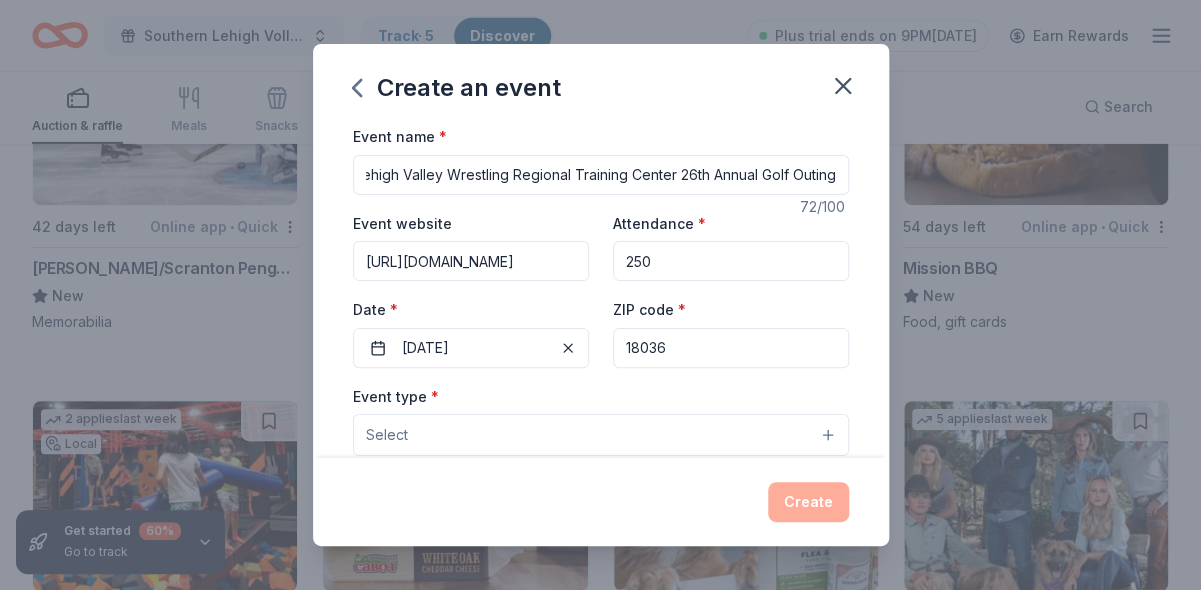 click on "18036" at bounding box center [731, 348] 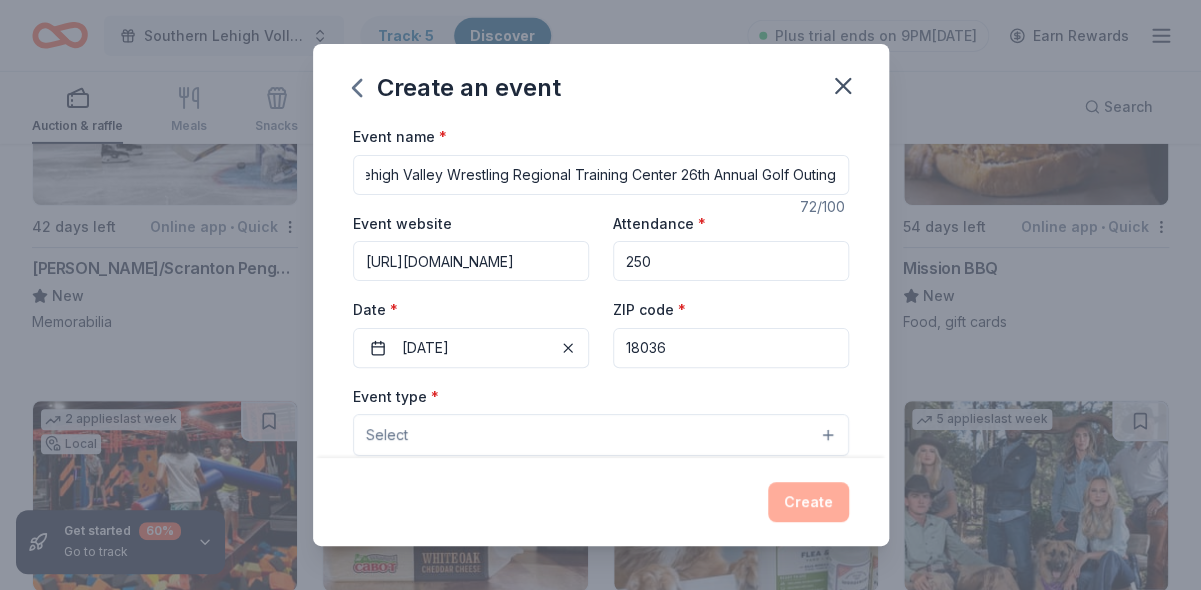 click on "Select" at bounding box center (601, 435) 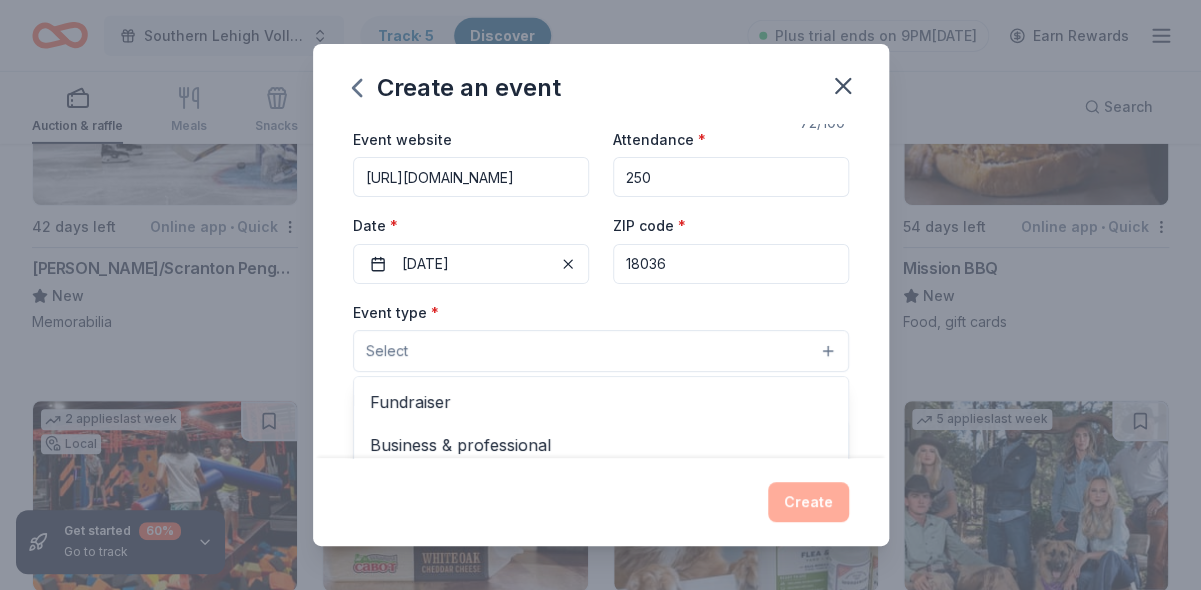 scroll, scrollTop: 92, scrollLeft: 0, axis: vertical 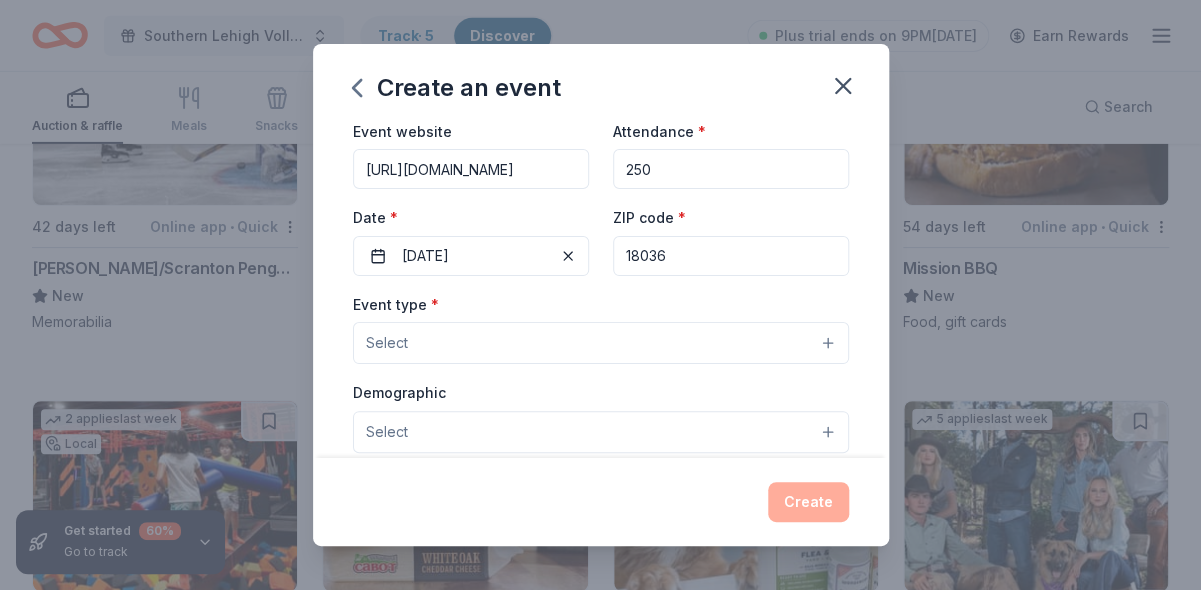 click on "Select" at bounding box center (601, 343) 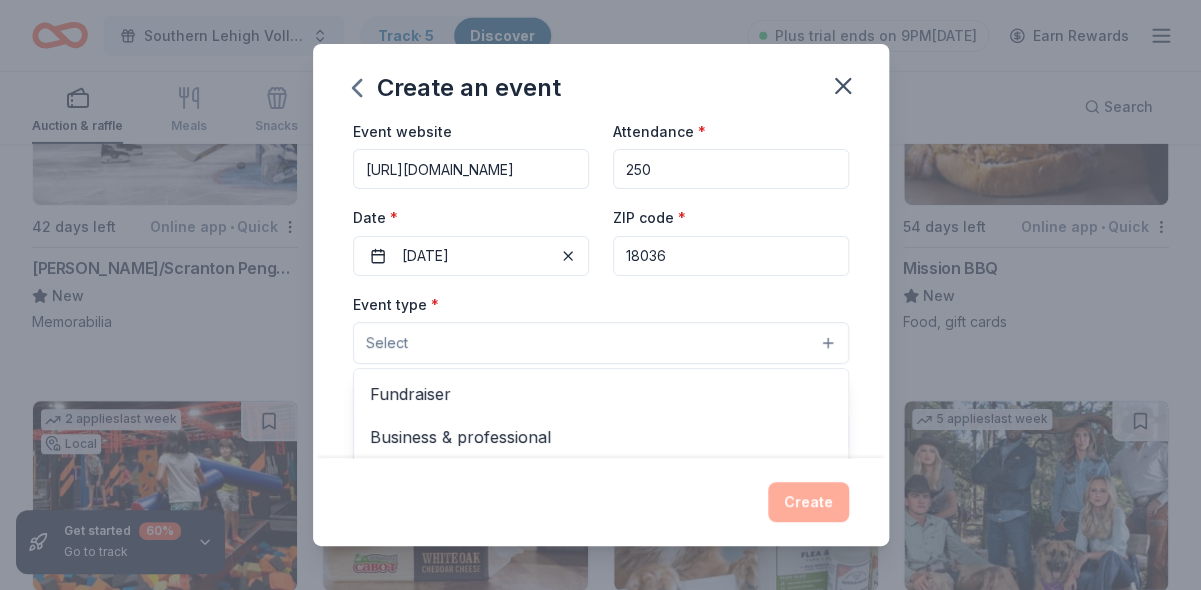 click on "Select" at bounding box center (601, 343) 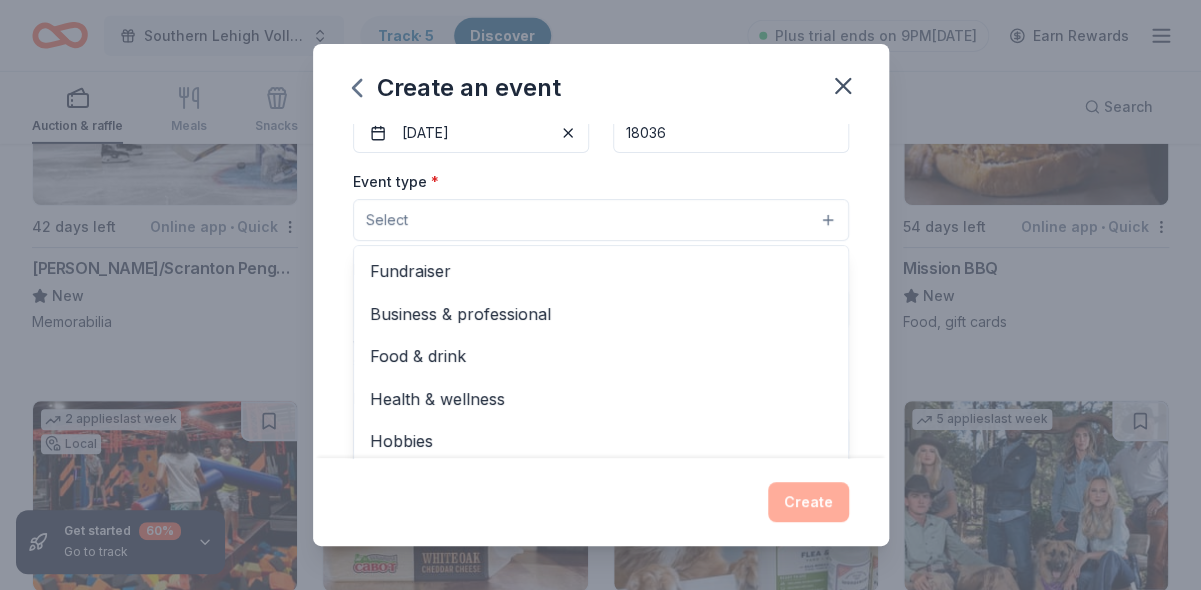 scroll, scrollTop: 250, scrollLeft: 0, axis: vertical 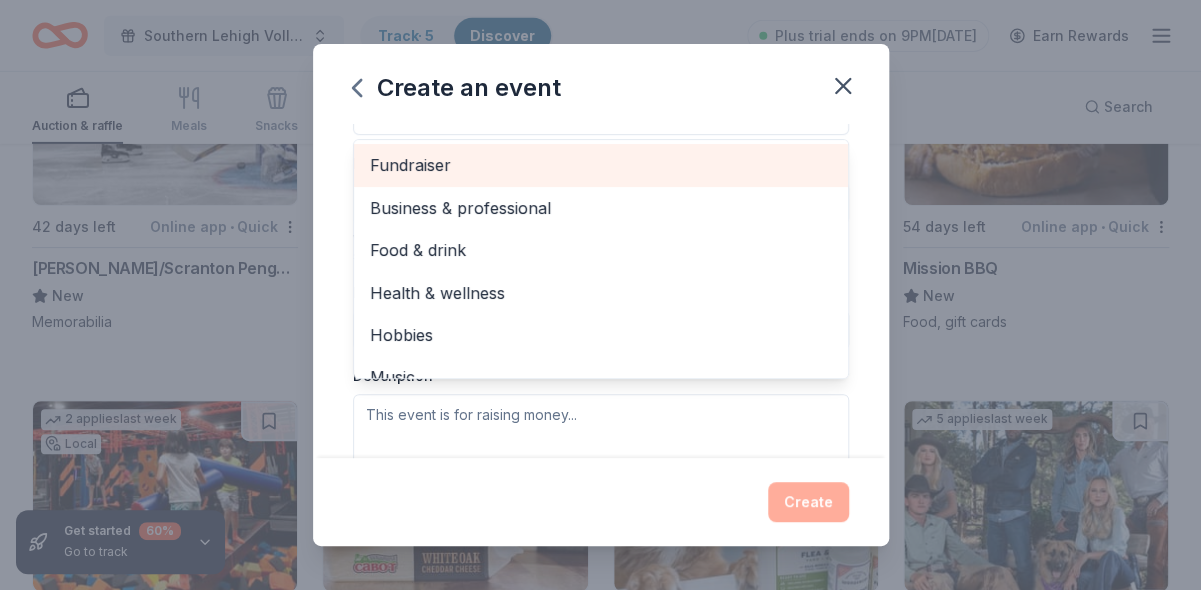 click on "Fundraiser" at bounding box center (601, 165) 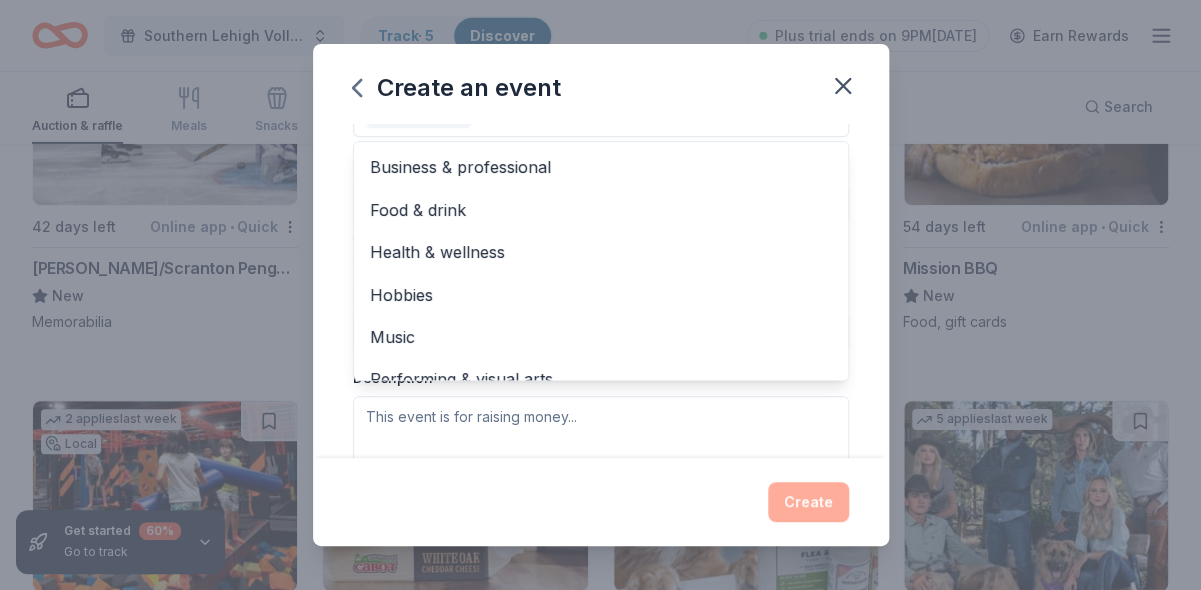 click on "Create an event Event name * Lehigh Valley Wrestling Regional Training Center 26th Annual Golf Outing 72 /100 Event website [URL][DOMAIN_NAME] Attendance * 250 Date * [DATE] ZIP code * 18036 Event type * Fundraiser Business & professional Food & drink Health & wellness Hobbies Music Performing & visual arts Demographic Select We use this information to help brands find events with their target demographic to sponsor their products. Mailing address Apt/unit Description What are you looking for? * Auction & raffle Meals Snacks Desserts Alcohol Beverages Send me reminders Email me reminders of donor application deadlines Recurring event Create" at bounding box center [601, 295] 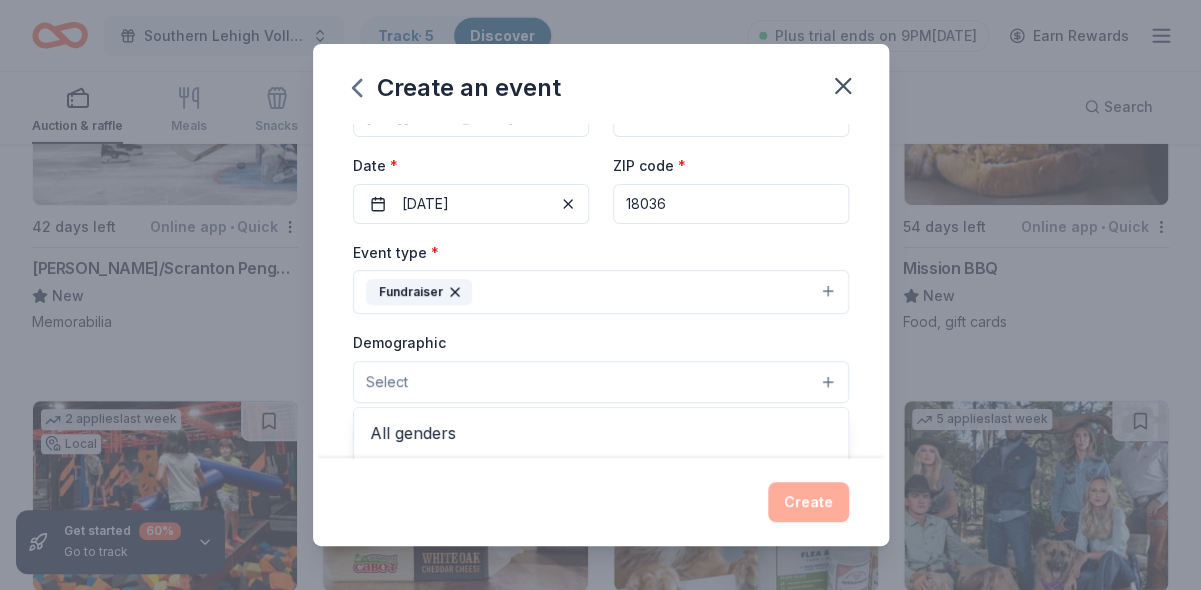 click on "Select" at bounding box center (601, 382) 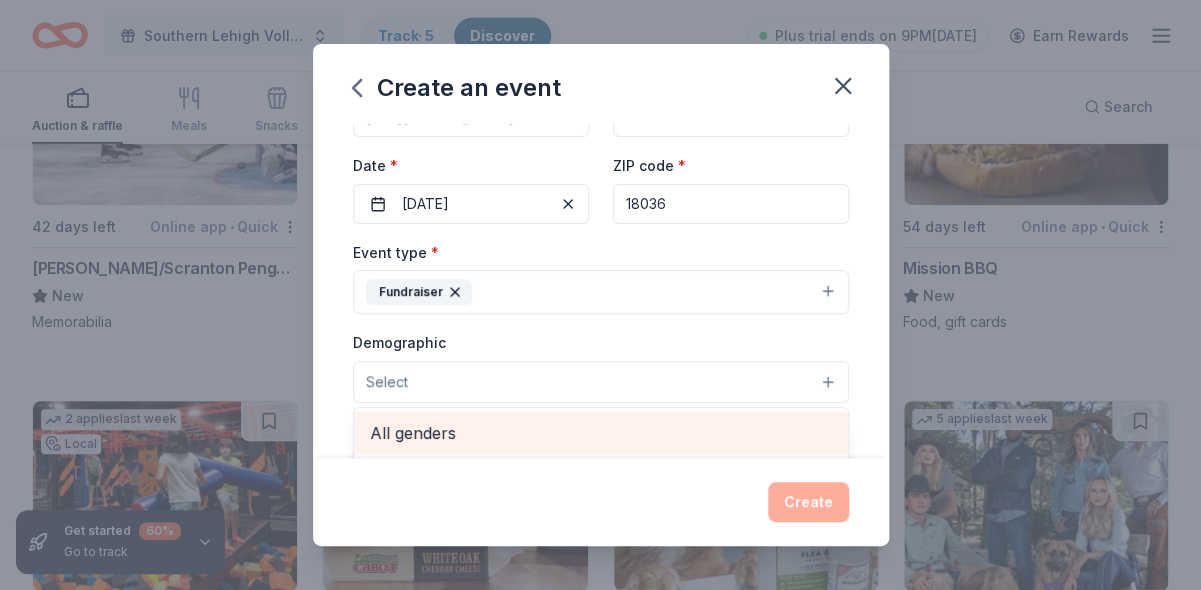 click on "All genders" at bounding box center (601, 433) 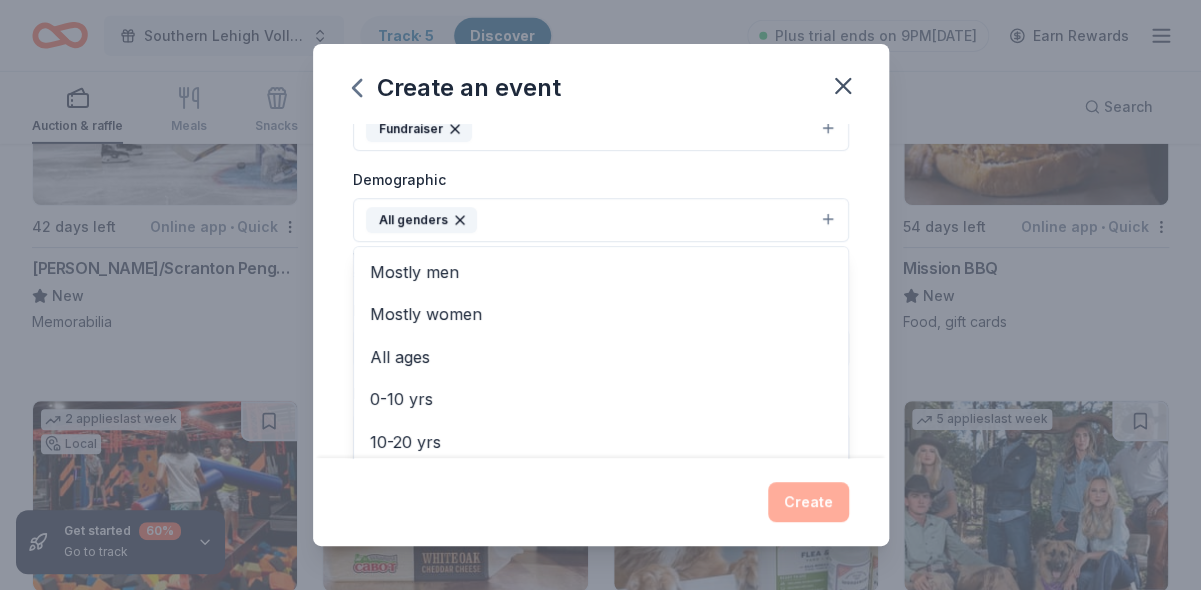 scroll, scrollTop: 318, scrollLeft: 0, axis: vertical 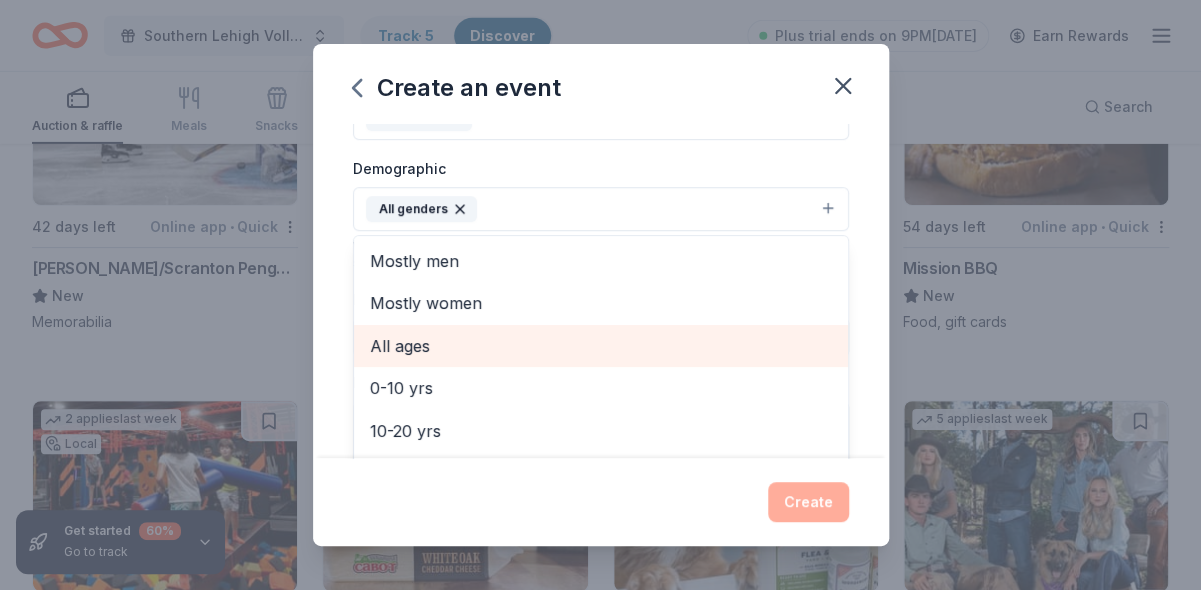 click on "All ages" at bounding box center (601, 346) 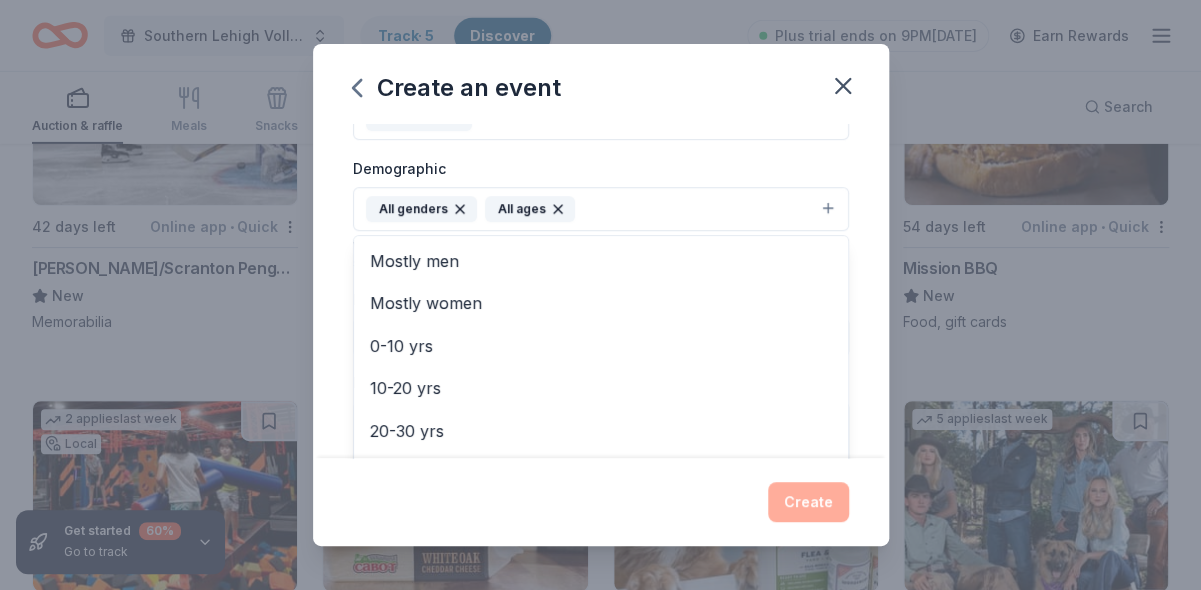 click on "Event name * Lehigh Valley Wrestling Regional Training Center 26th Annual Golf Outing 72 /100 Event website [URL][DOMAIN_NAME] Attendance * 250 Date * [DATE] ZIP code * 18036 Event type * Fundraiser Demographic All genders All ages Mostly men Mostly women 0-10 yrs 10-20 yrs 20-30 yrs 30-40 yrs 40-50 yrs 50-60 yrs 60-70 yrs 70-80 yrs 80+ yrs We use this information to help brands find events with their target demographic to sponsor their products. Mailing address Apt/unit Description What are you looking for? * Auction & raffle Meals Snacks Desserts Alcohol Beverages Send me reminders Email me reminders of donor application deadlines Recurring event" at bounding box center (601, 291) 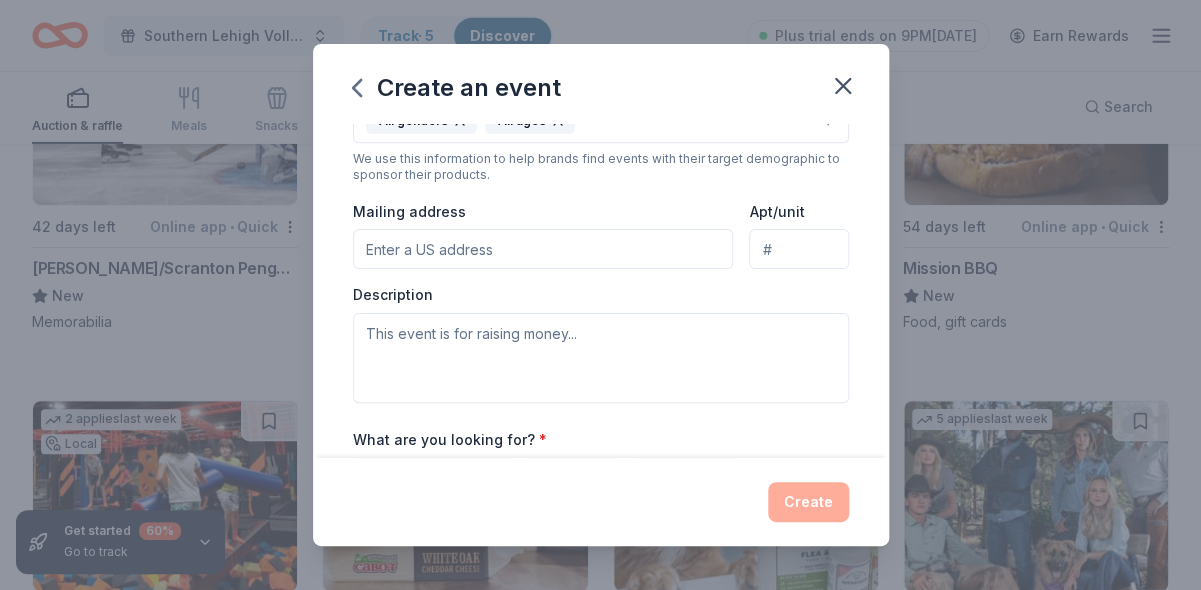 scroll, scrollTop: 409, scrollLeft: 0, axis: vertical 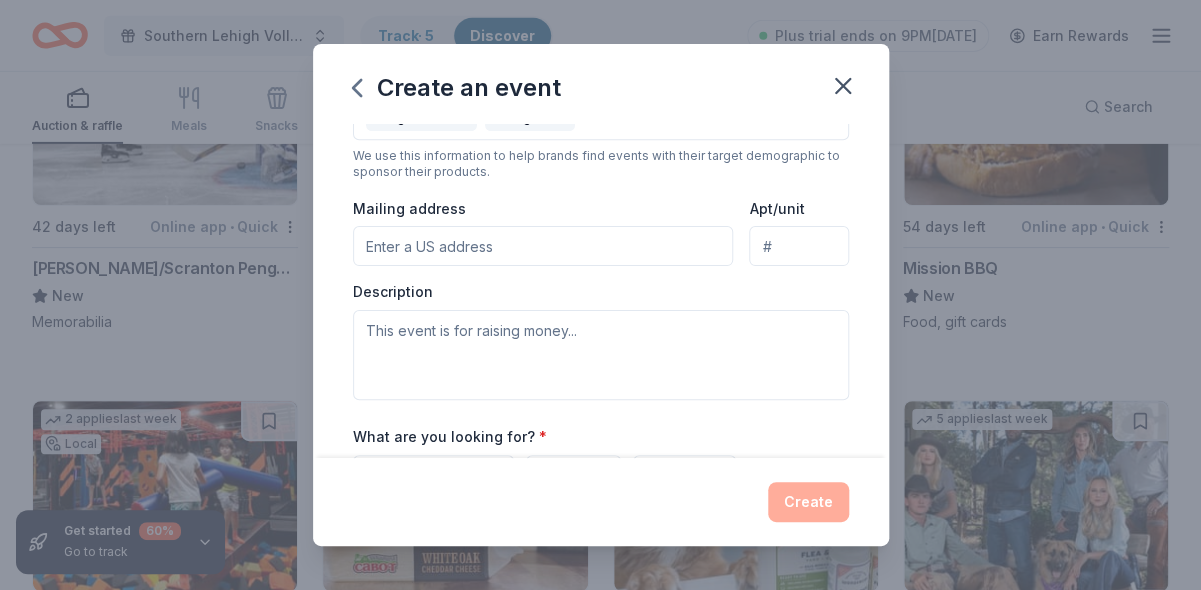 click on "Mailing address" at bounding box center [543, 246] 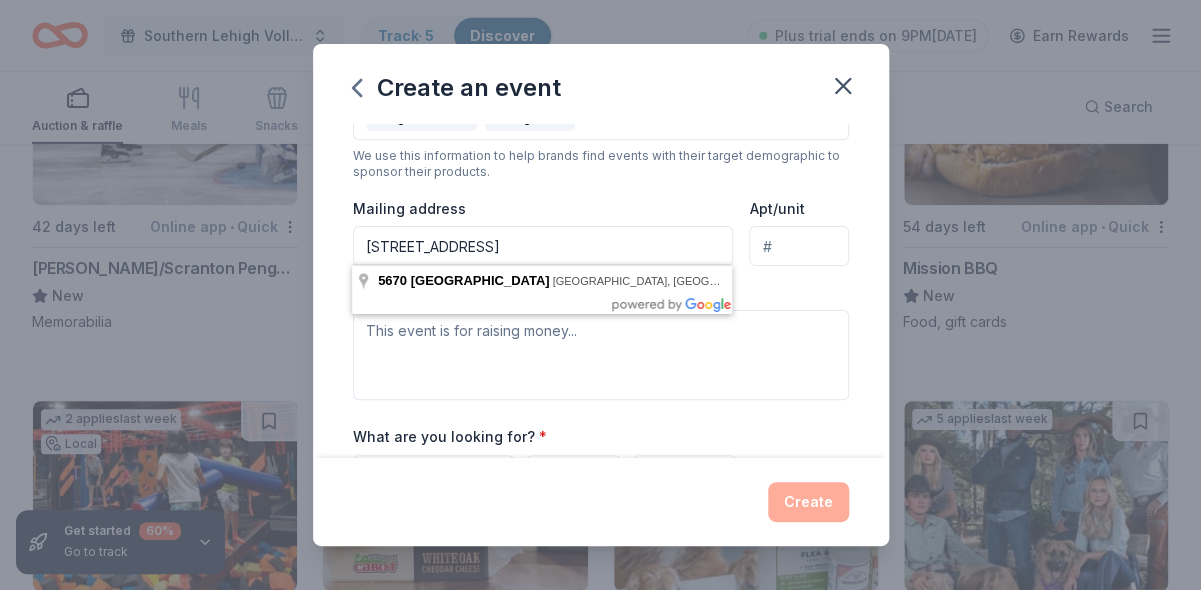 type on "[STREET_ADDRESS]" 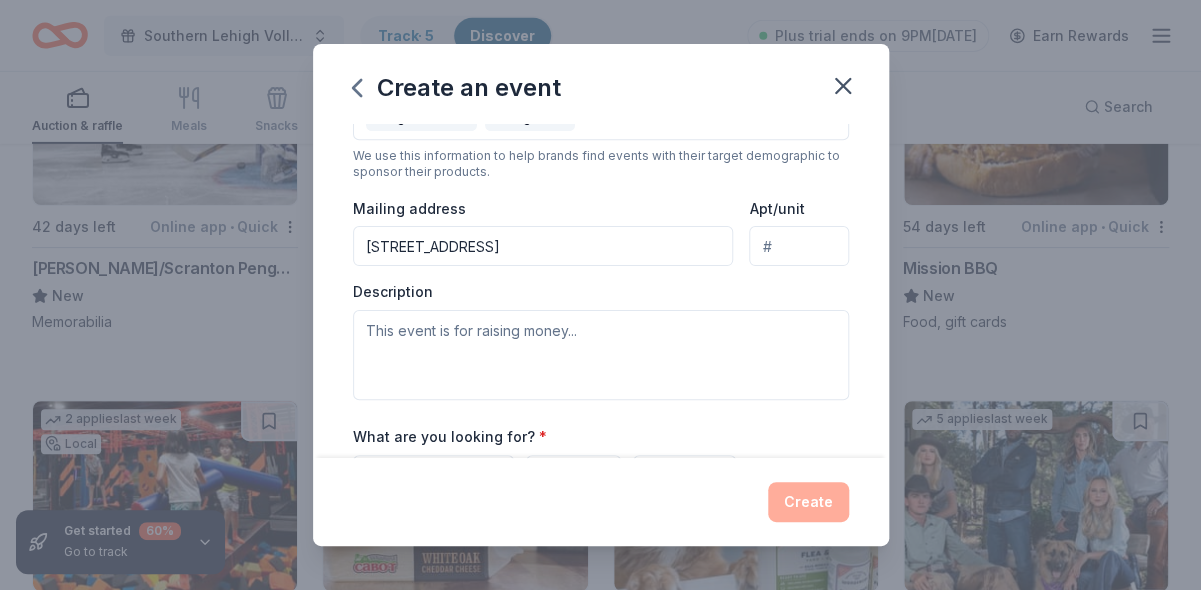 click on "Event name * Lehigh Valley Wrestling Regional Training Center 26th Annual Golf Outing 72 /100 Event website [URL][DOMAIN_NAME] Attendance * 250 Date * [DATE] ZIP code * 18036 Event type * Fundraiser Demographic All genders All ages We use this information to help brands find events with their target demographic to sponsor their products. Mailing address [STREET_ADDRESS]/unit Description What are you looking for? * Auction & raffle Meals Snacks Desserts Alcohol Beverages Send me reminders Email me reminders of donor application deadlines Recurring event" at bounding box center (601, 291) 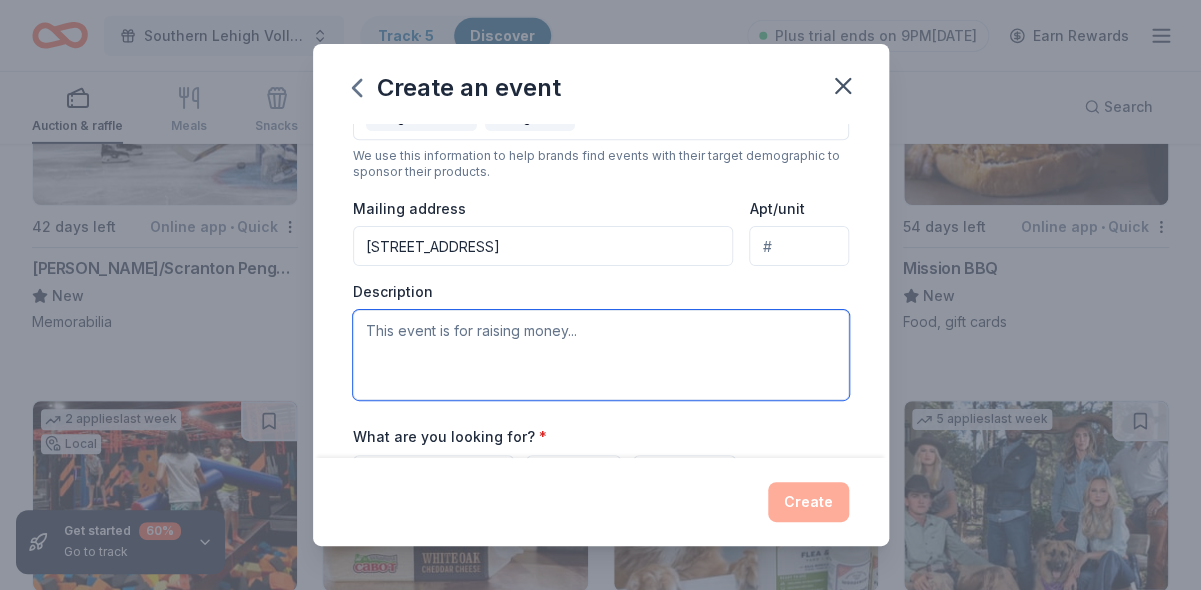 click at bounding box center [601, 355] 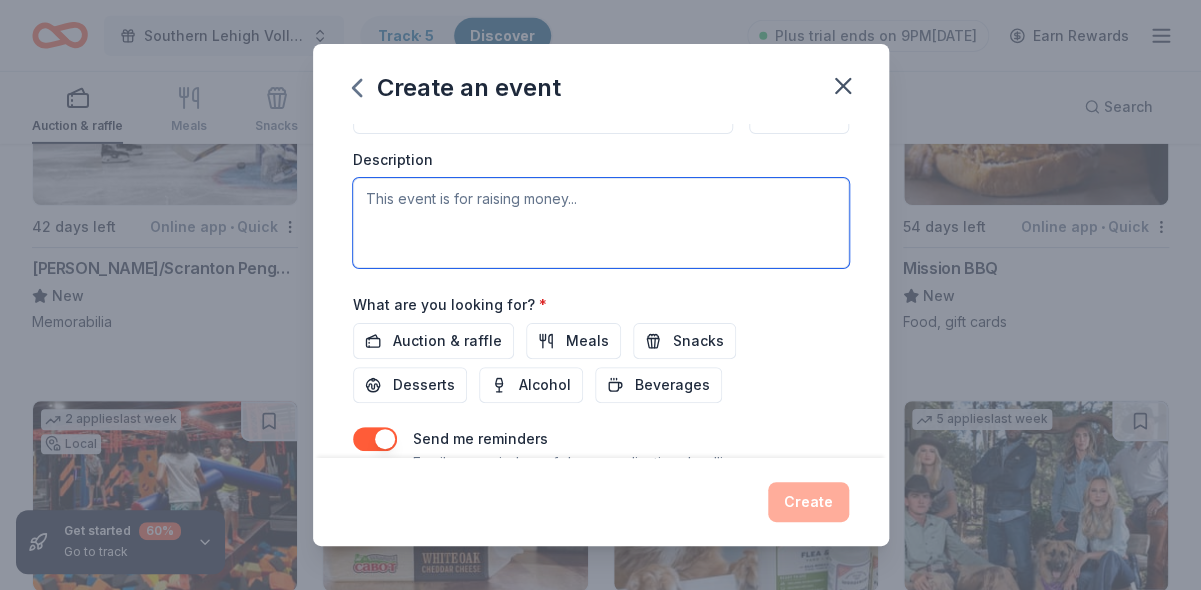 scroll, scrollTop: 547, scrollLeft: 0, axis: vertical 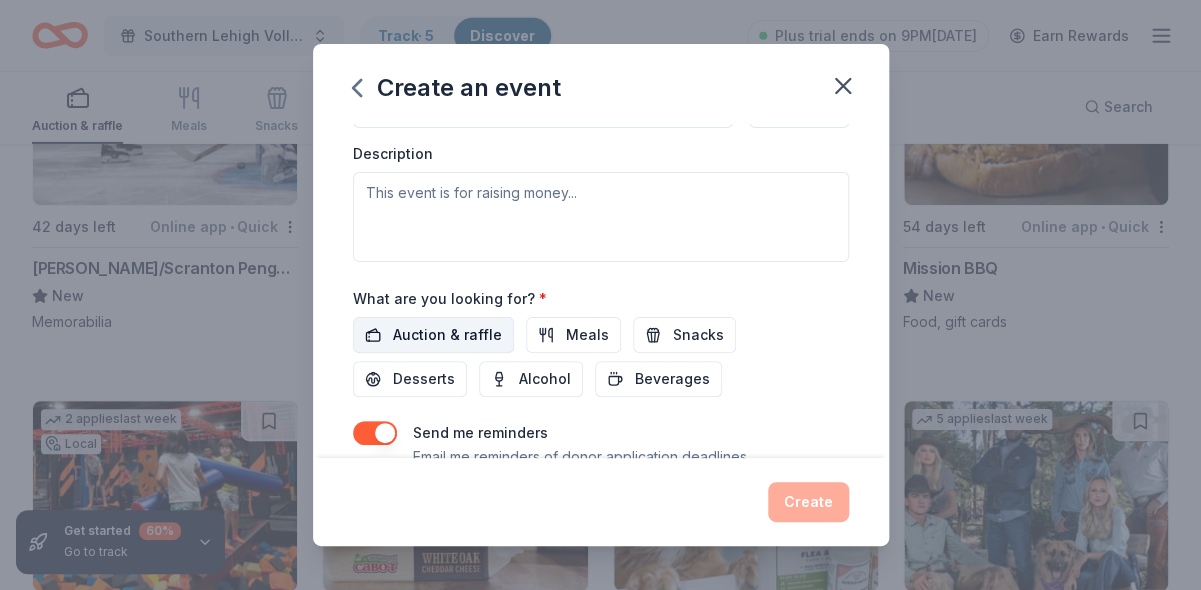 click on "Auction & raffle" at bounding box center (447, 335) 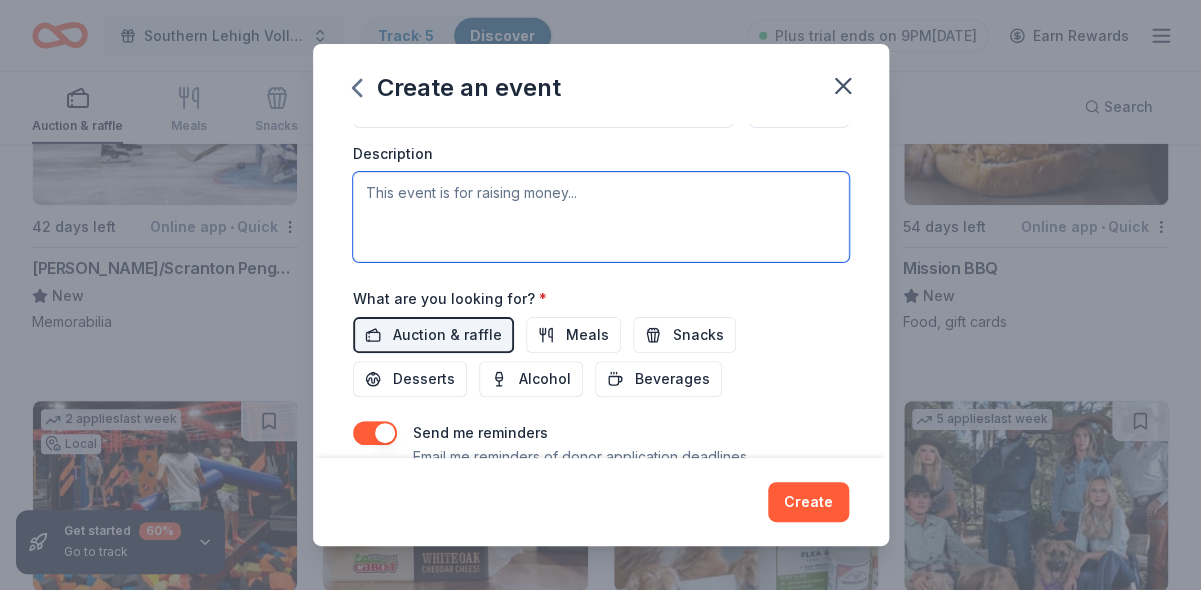 click at bounding box center (601, 217) 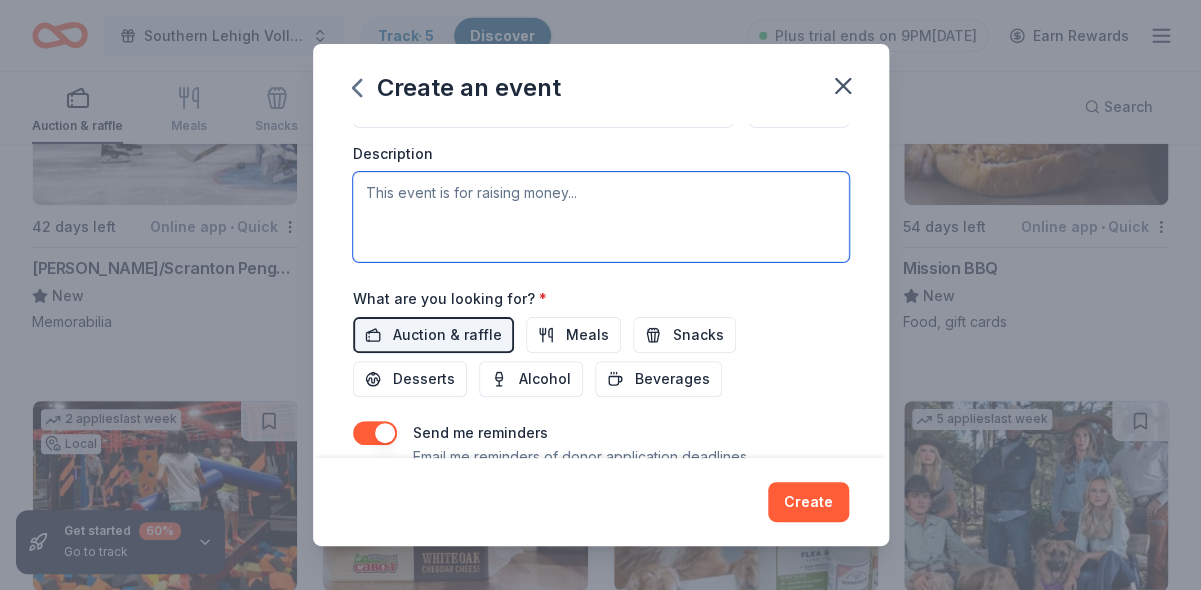 paste on "[URL][DOMAIN_NAME]" 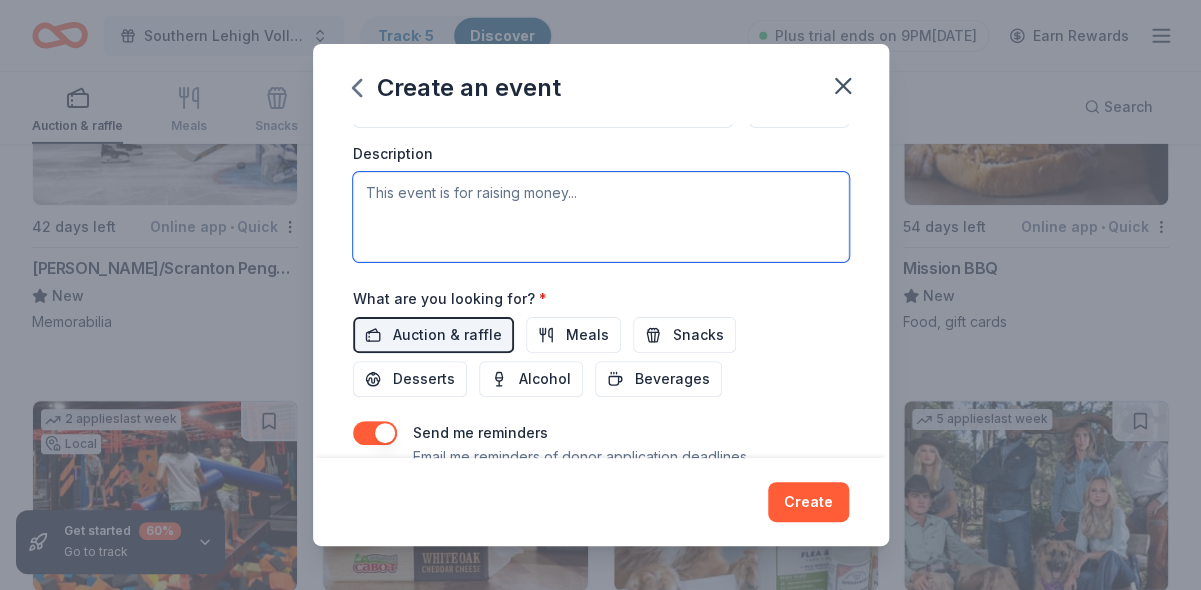 type on "[URL][DOMAIN_NAME]" 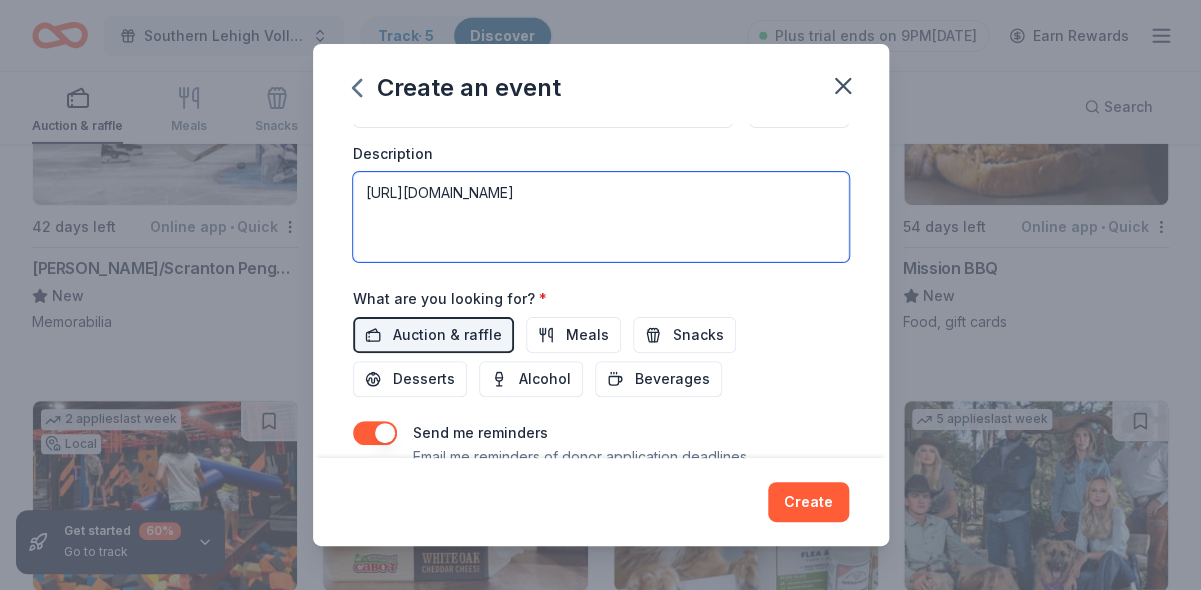 click on "[URL][DOMAIN_NAME]" at bounding box center [601, 217] 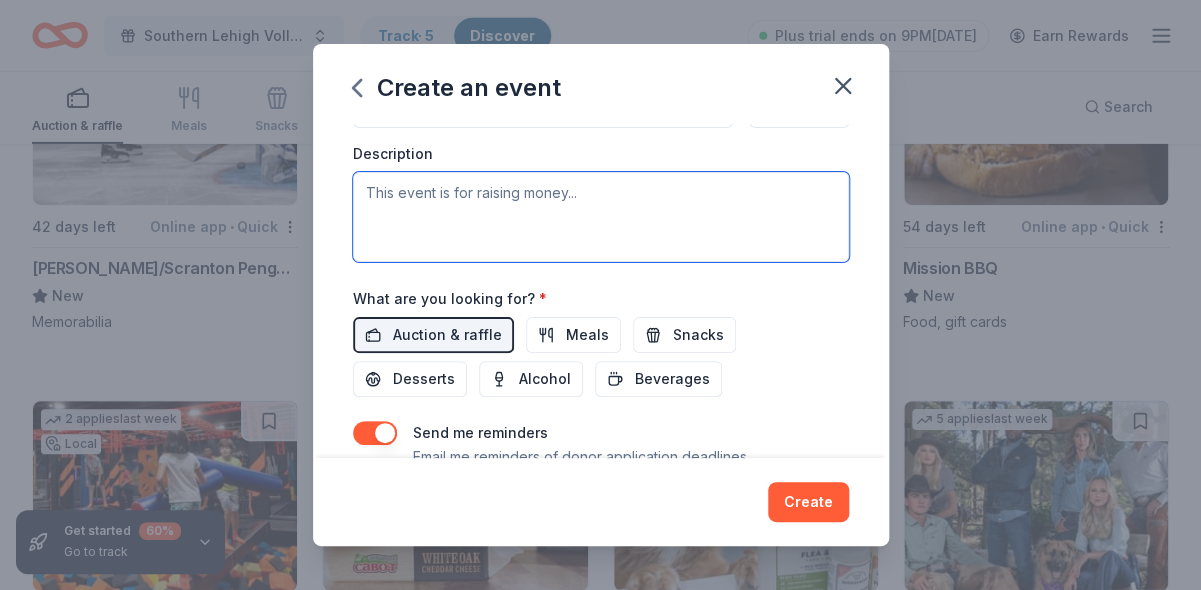 paste on "The Lehigh Valley Wrestling Regional Training Center (RTC) will be hosting our 26th Annual Golf Outing [DATE][DATE], at [GEOGRAPHIC_DATA] in [GEOGRAPHIC_DATA], [GEOGRAPHIC_DATA].
The silent auction will feature sports memorabilia, assorted gear and gift packages. To continue making this an excellent and successful event we not only need golfers, but we also need individuals and organizations to provide sponsorships and donations that can be used as auction items and prizes. All sponsorships and donations (good, service, gift certificate, etc.) are tax deductible and are greatly appreciated.
I hope you would consider supporting this year’s event by sponsoring or donating to our golf outing.
For more information visit [URL][DOMAIN_NAME]
The Lehigh Valley Wrestling RTC is a 501-C-3 Non Profit organization incorporated in the state of [US_STATE] and recognized by USA Wrestling as an Olympic Regional Training Center Site.
Our goal is to become the prime location for athletes who want t..." 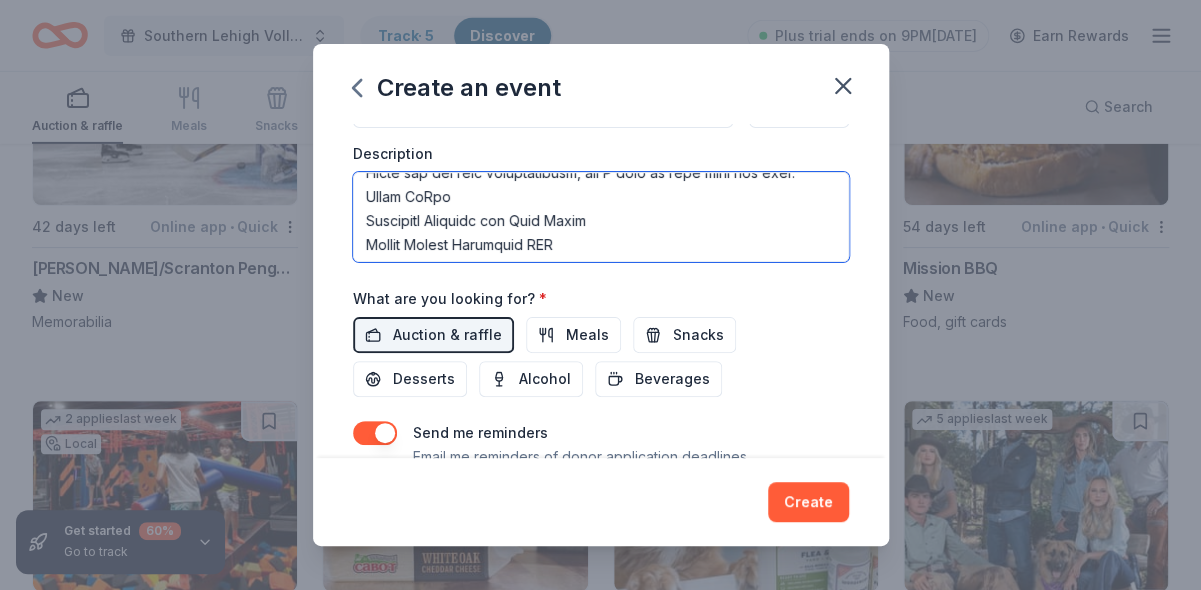 scroll, scrollTop: 800, scrollLeft: 0, axis: vertical 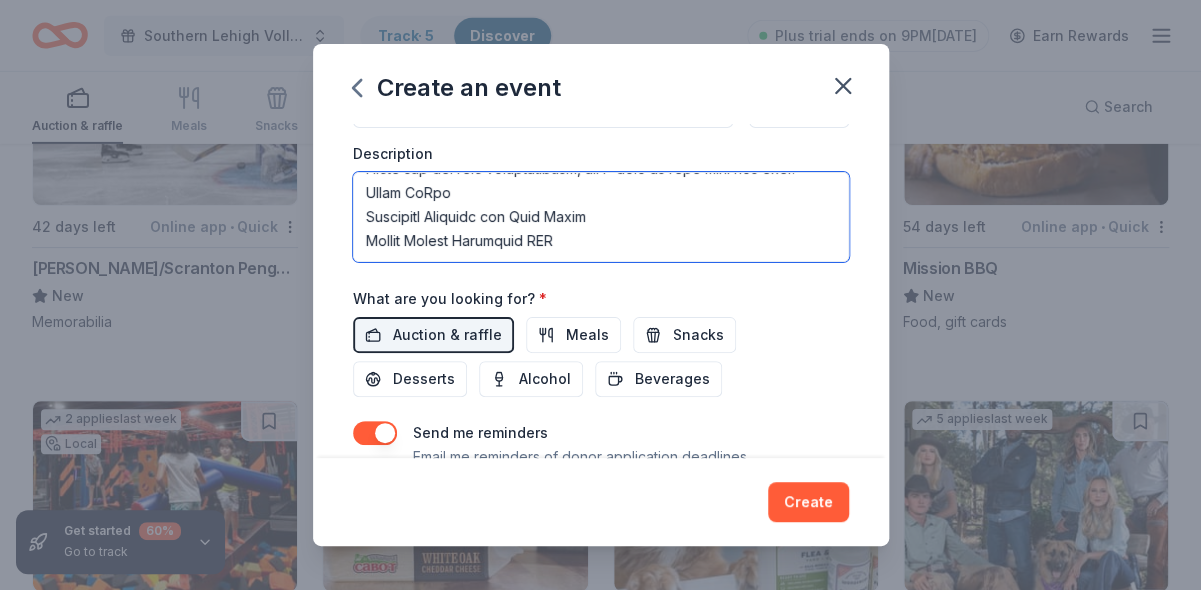 drag, startPoint x: 366, startPoint y: 222, endPoint x: 484, endPoint y: 222, distance: 118 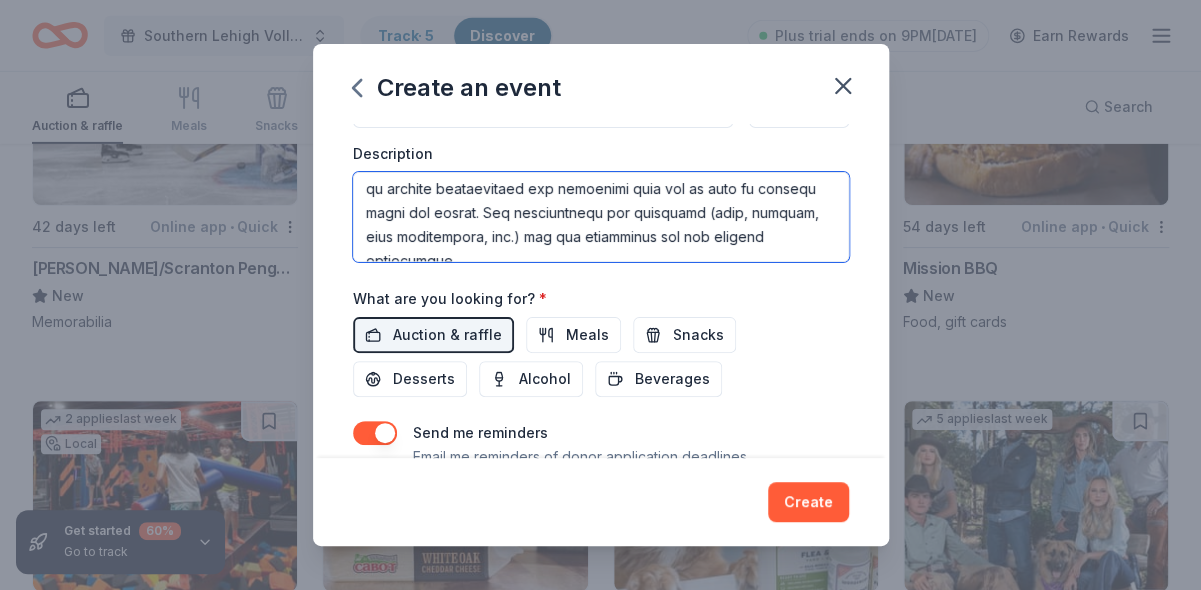 scroll, scrollTop: 0, scrollLeft: 0, axis: both 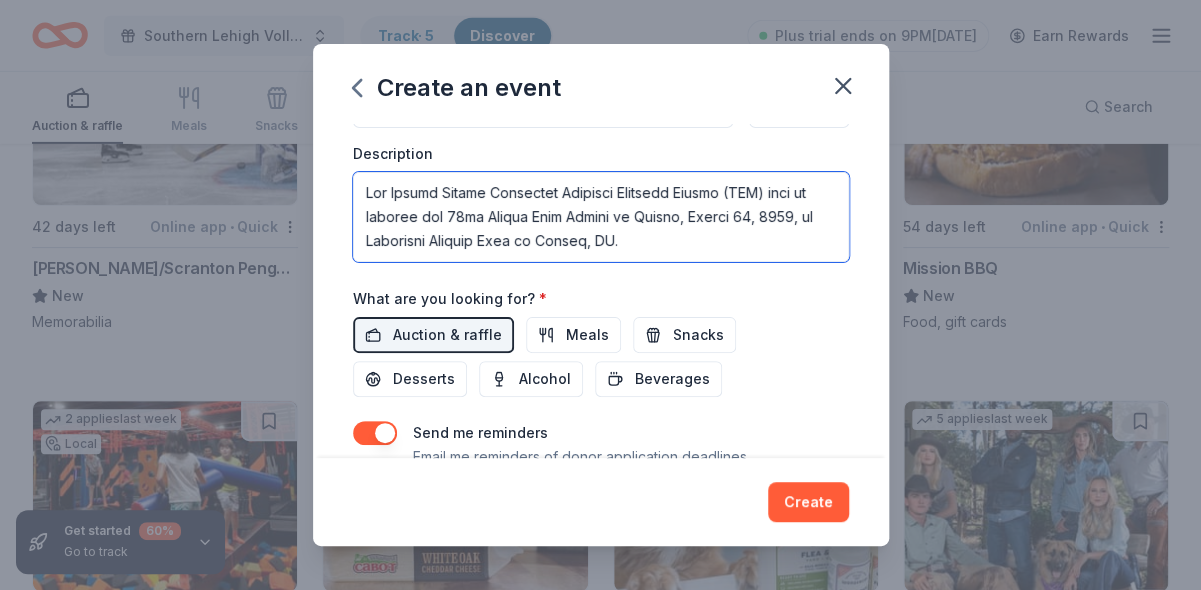click at bounding box center (601, 217) 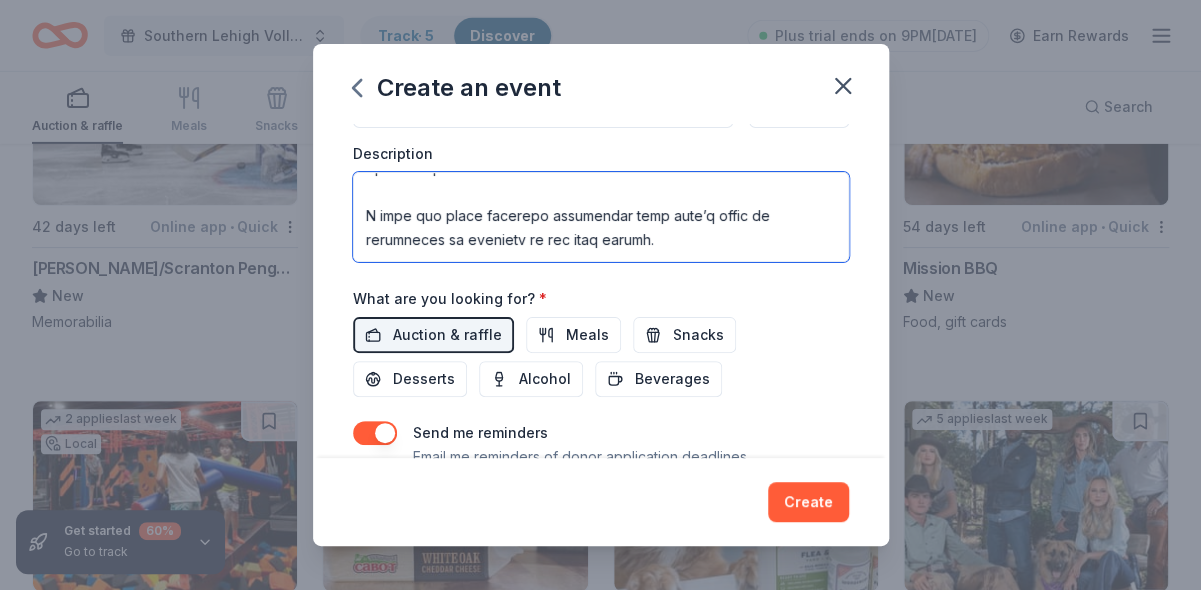 scroll, scrollTop: 267, scrollLeft: 0, axis: vertical 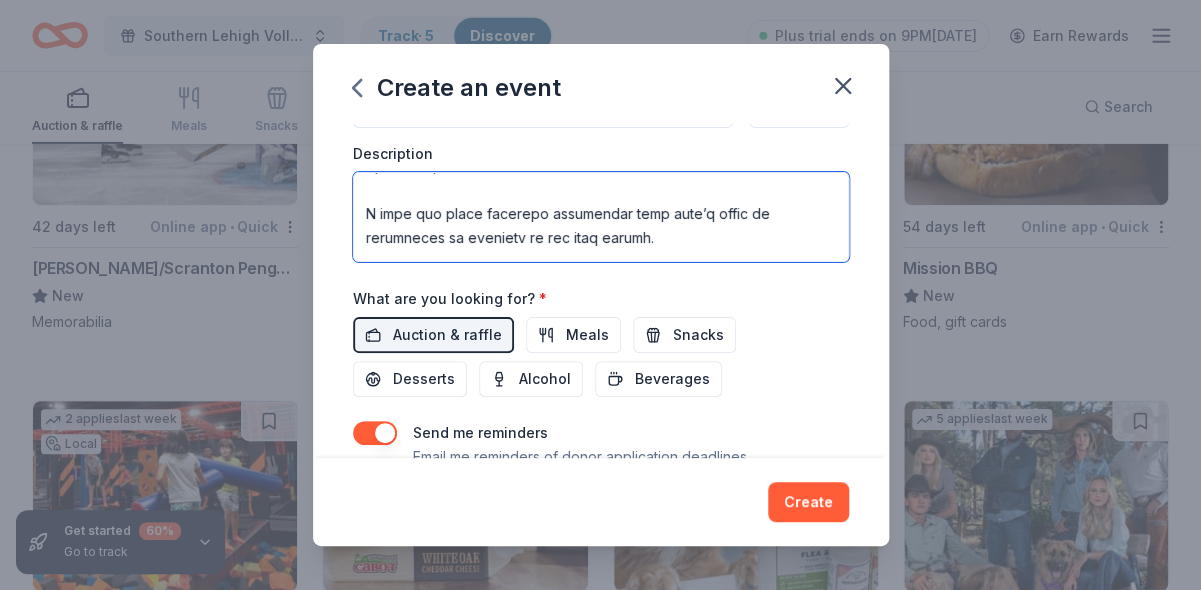 drag, startPoint x: 562, startPoint y: 238, endPoint x: 350, endPoint y: 206, distance: 214.40149 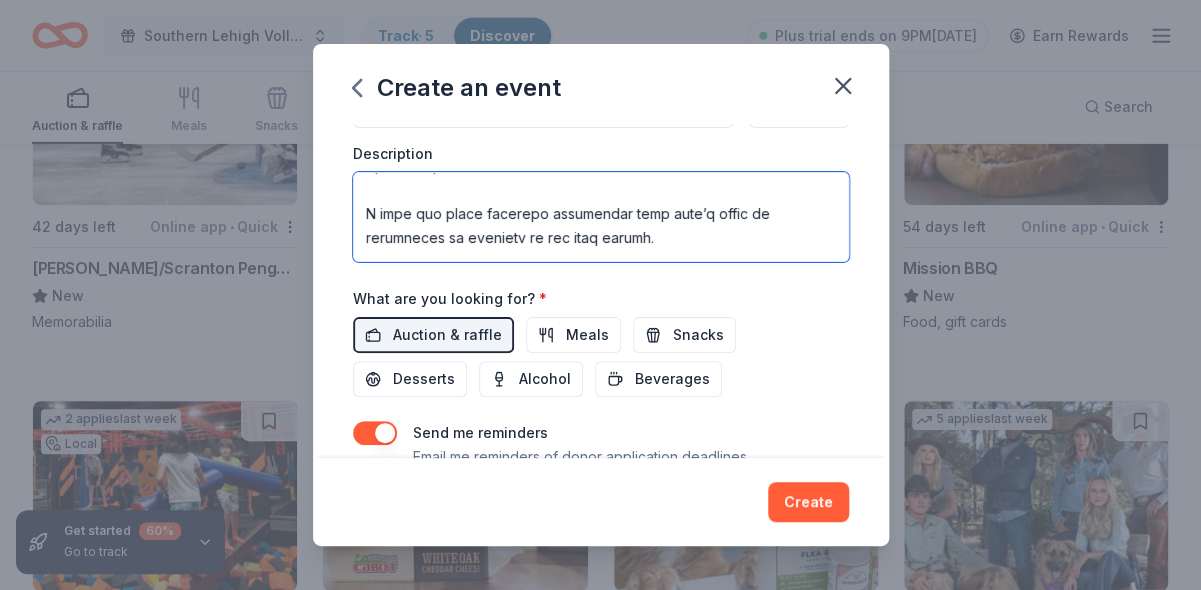 click at bounding box center (601, 217) 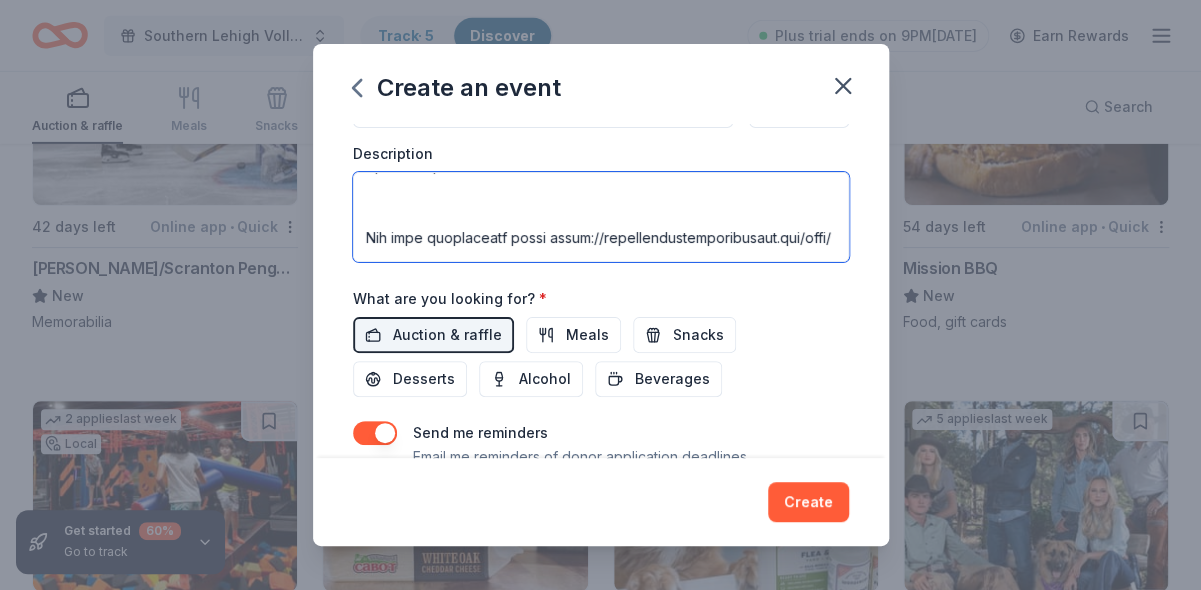 click at bounding box center [601, 217] 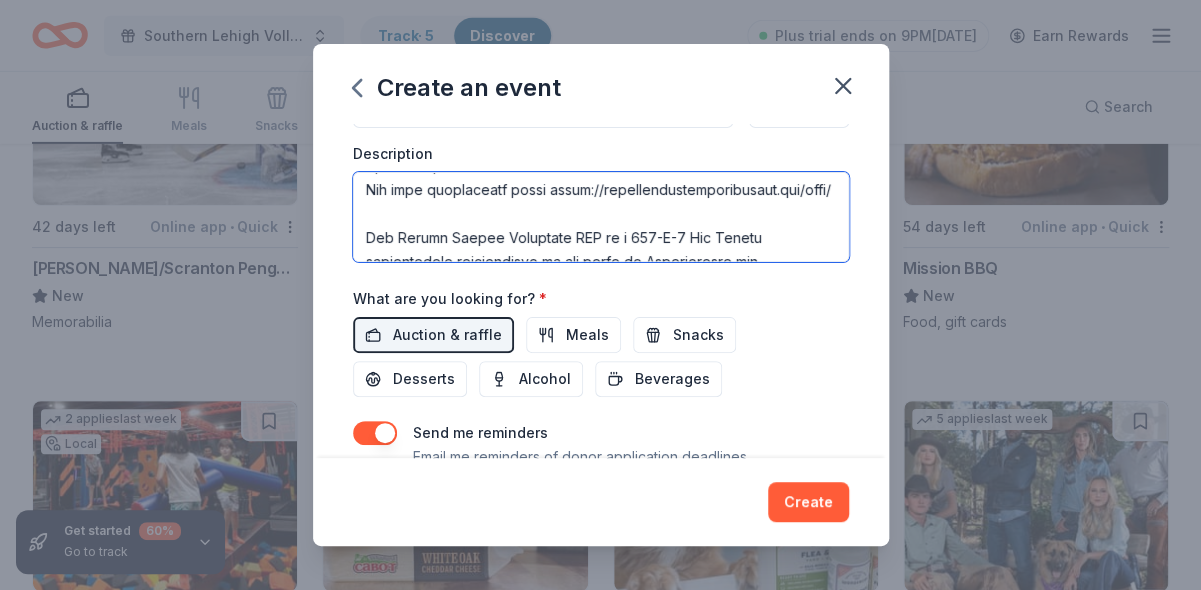 click at bounding box center (601, 217) 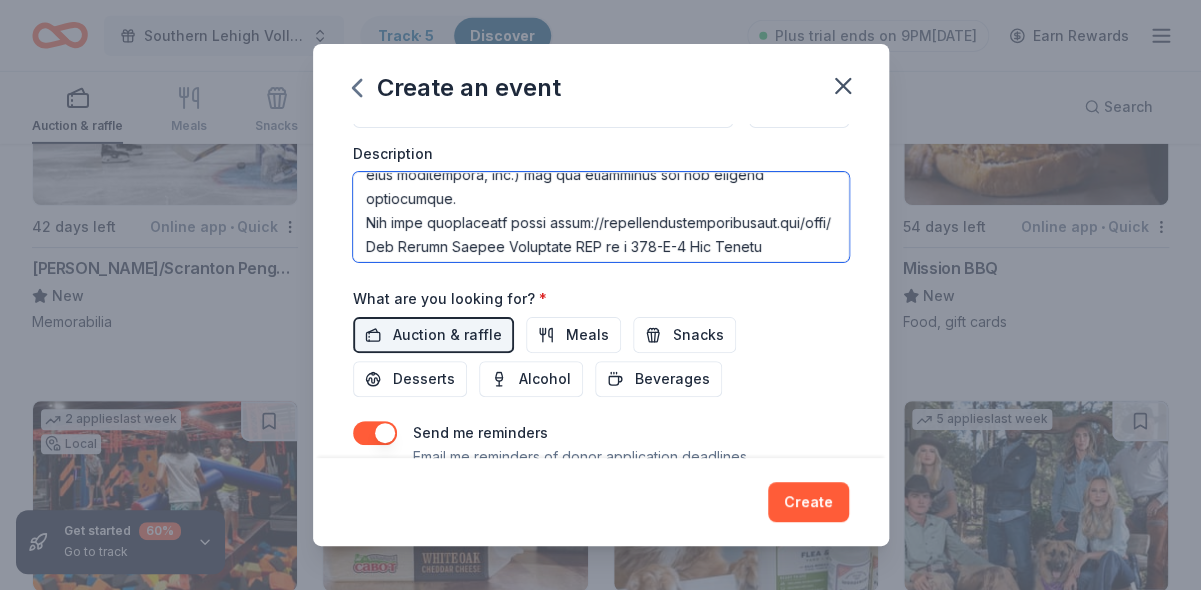 scroll, scrollTop: 220, scrollLeft: 0, axis: vertical 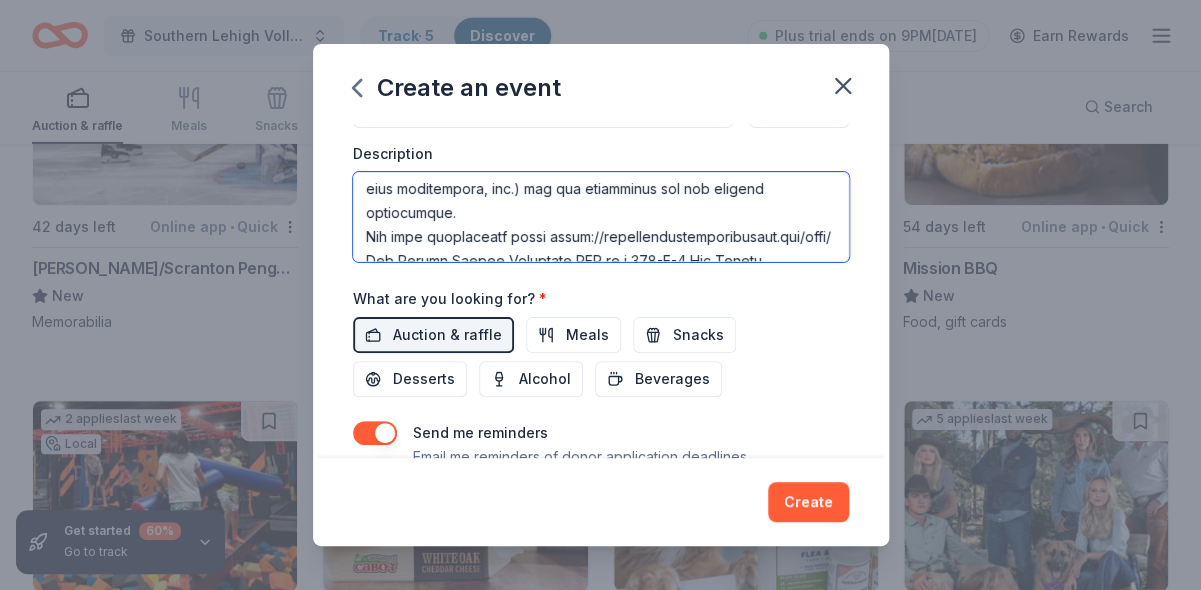 drag, startPoint x: 363, startPoint y: 231, endPoint x: 830, endPoint y: 234, distance: 467.00964 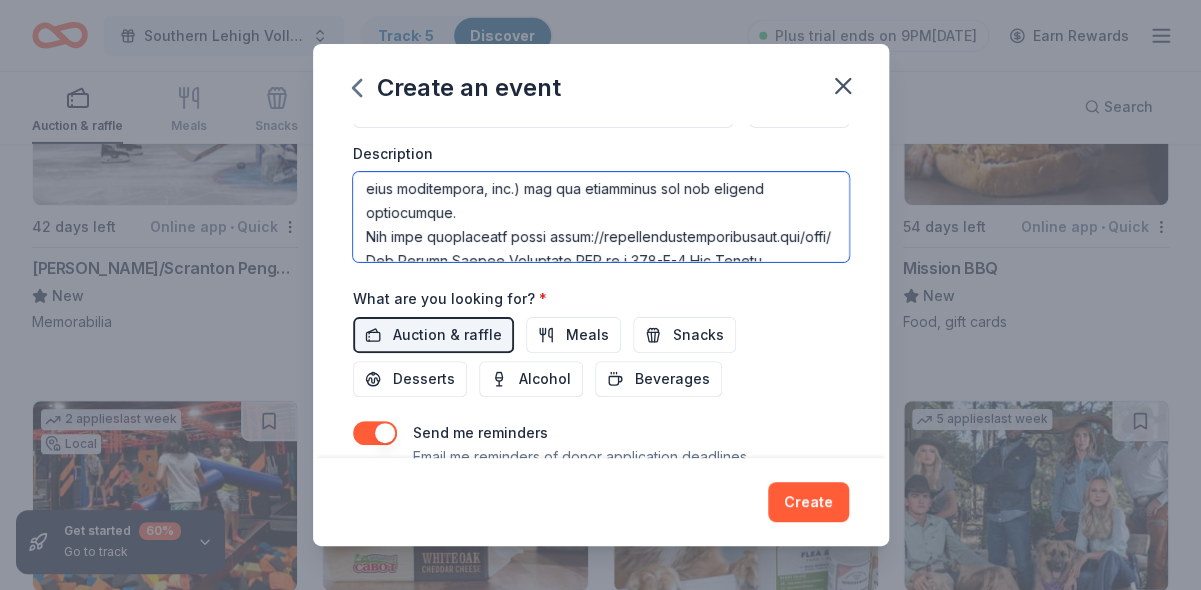 click at bounding box center (601, 217) 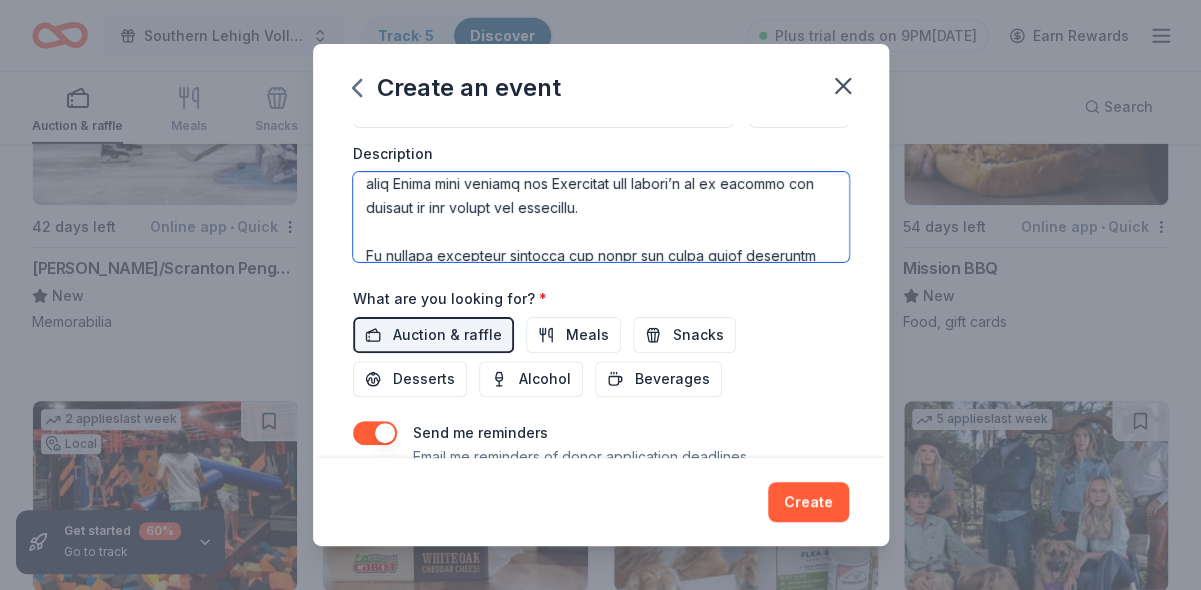 scroll, scrollTop: 449, scrollLeft: 0, axis: vertical 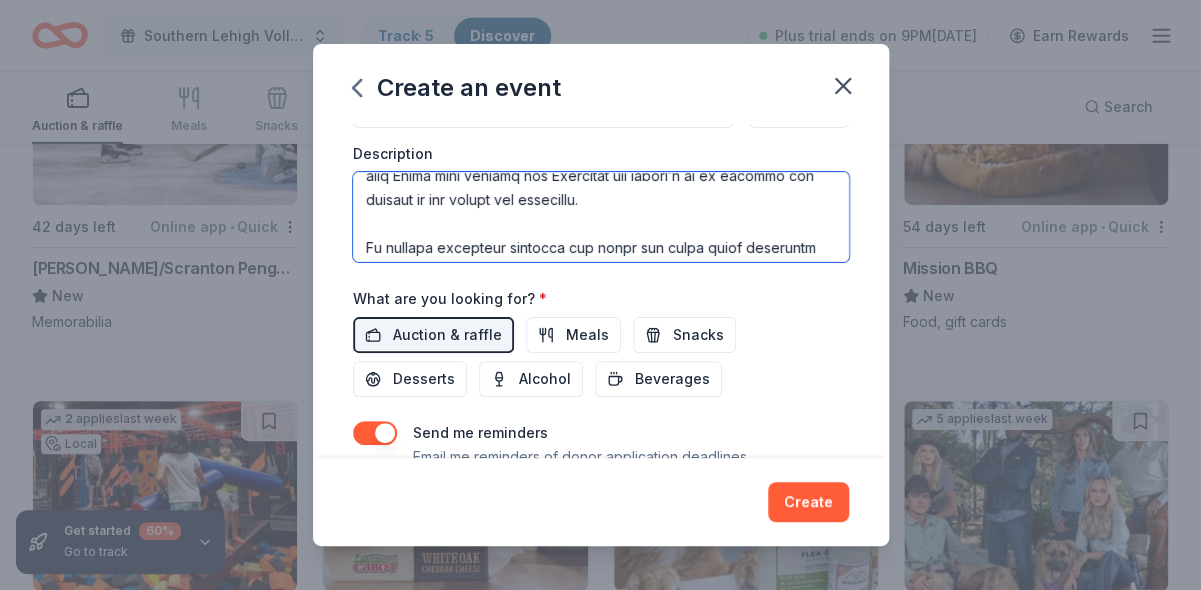 click at bounding box center [601, 217] 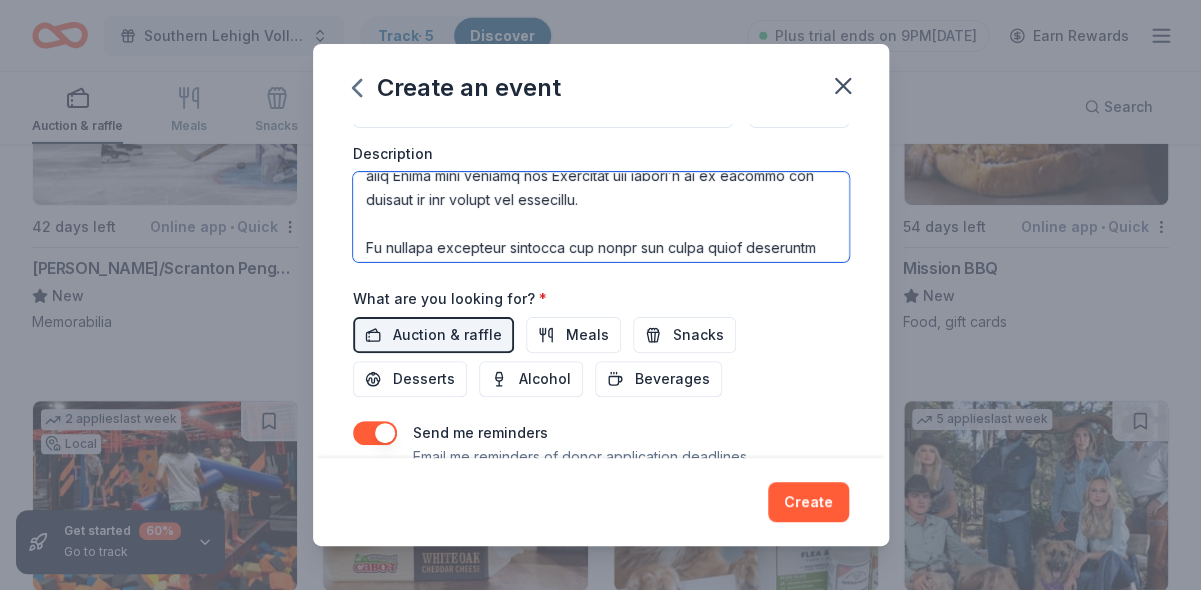 paste on "For more information visit [URL][DOMAIN_NAME]" 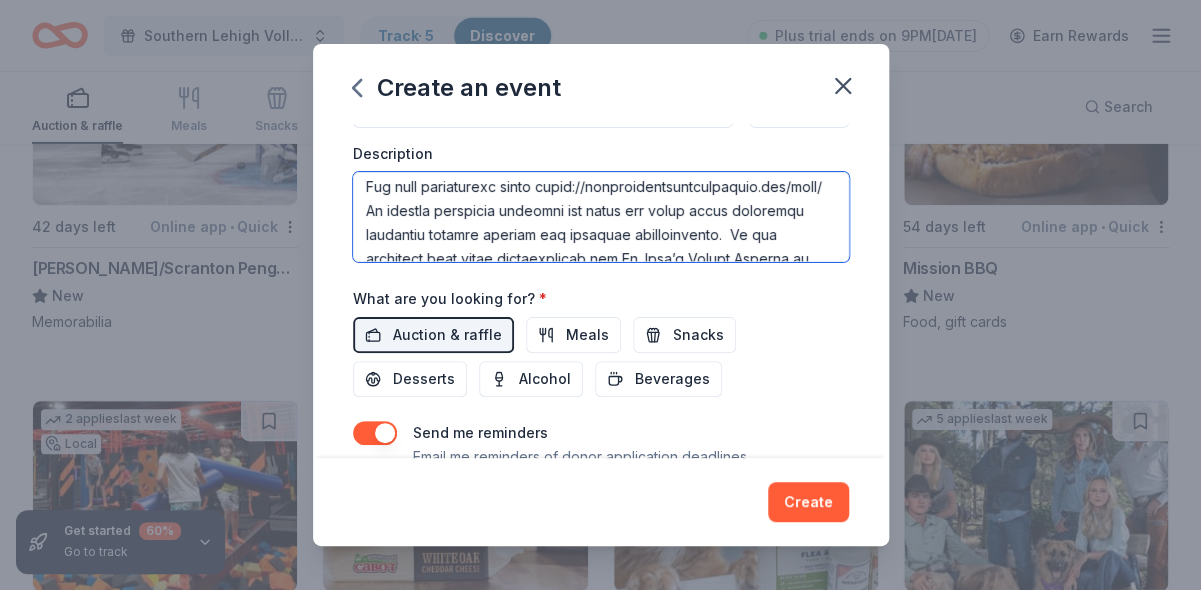 scroll, scrollTop: 490, scrollLeft: 0, axis: vertical 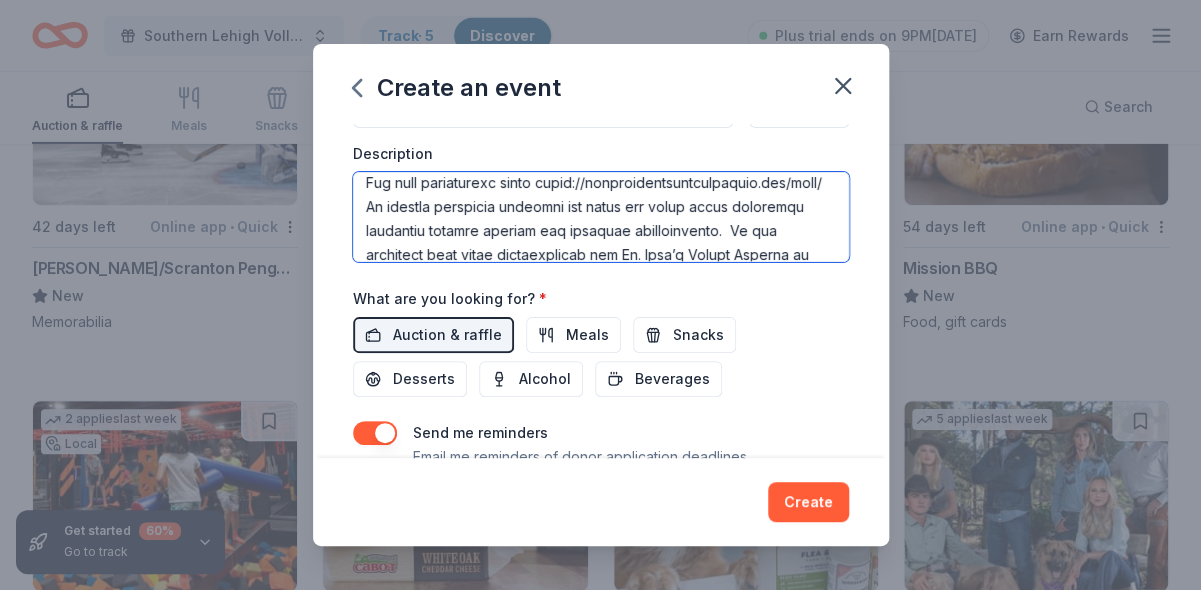 click at bounding box center [601, 217] 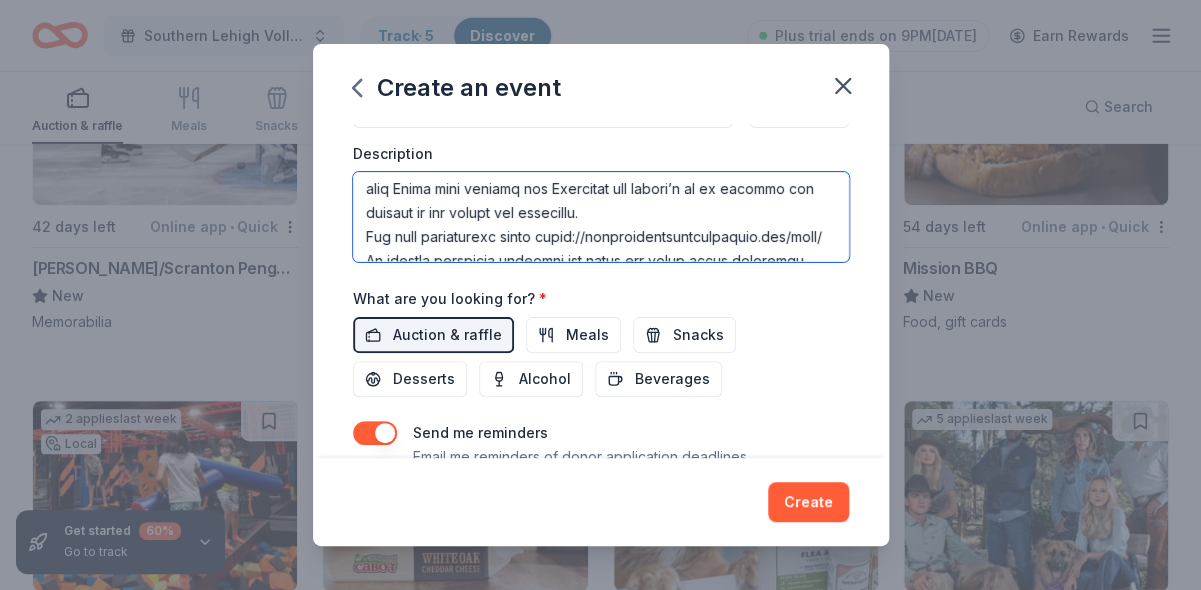 scroll, scrollTop: 451, scrollLeft: 0, axis: vertical 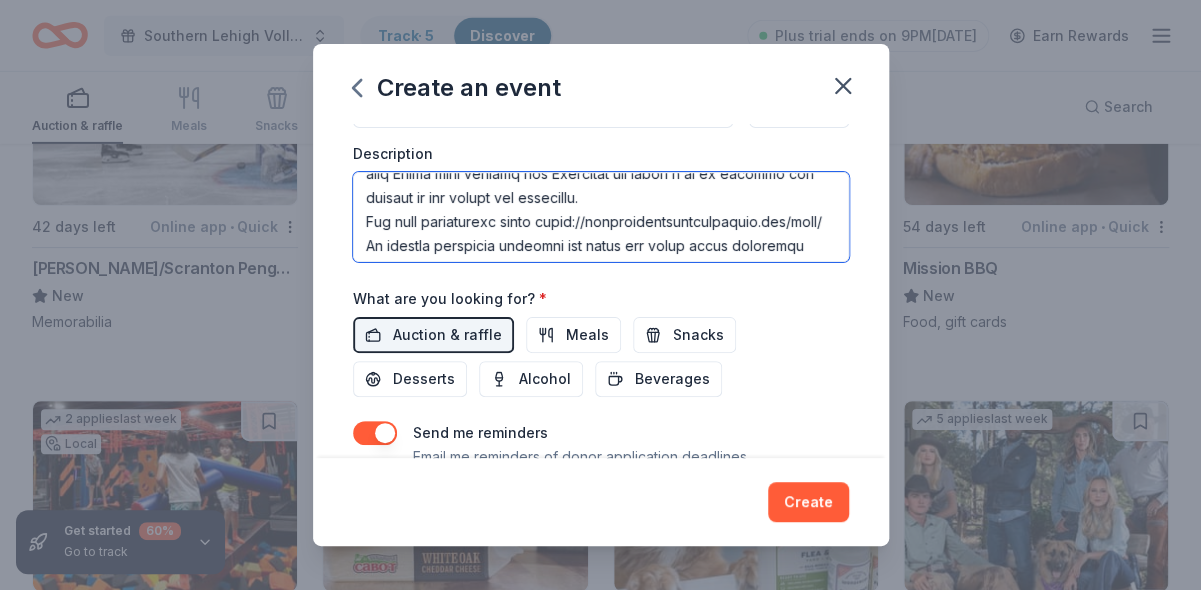 click at bounding box center [601, 217] 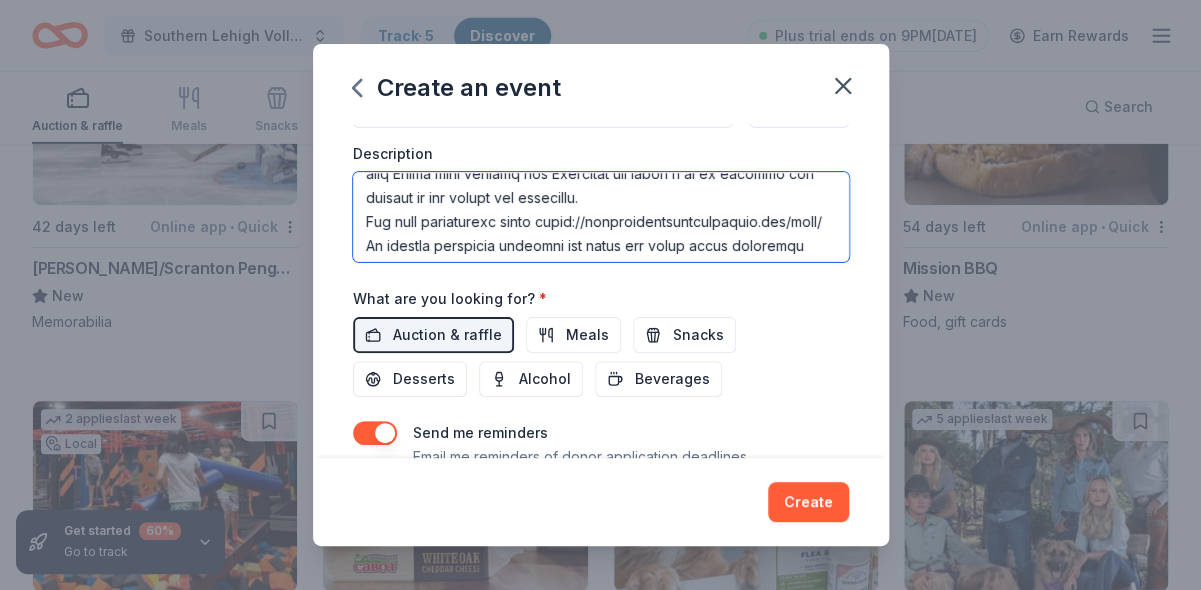 drag, startPoint x: 363, startPoint y: 216, endPoint x: 814, endPoint y: 212, distance: 451.01773 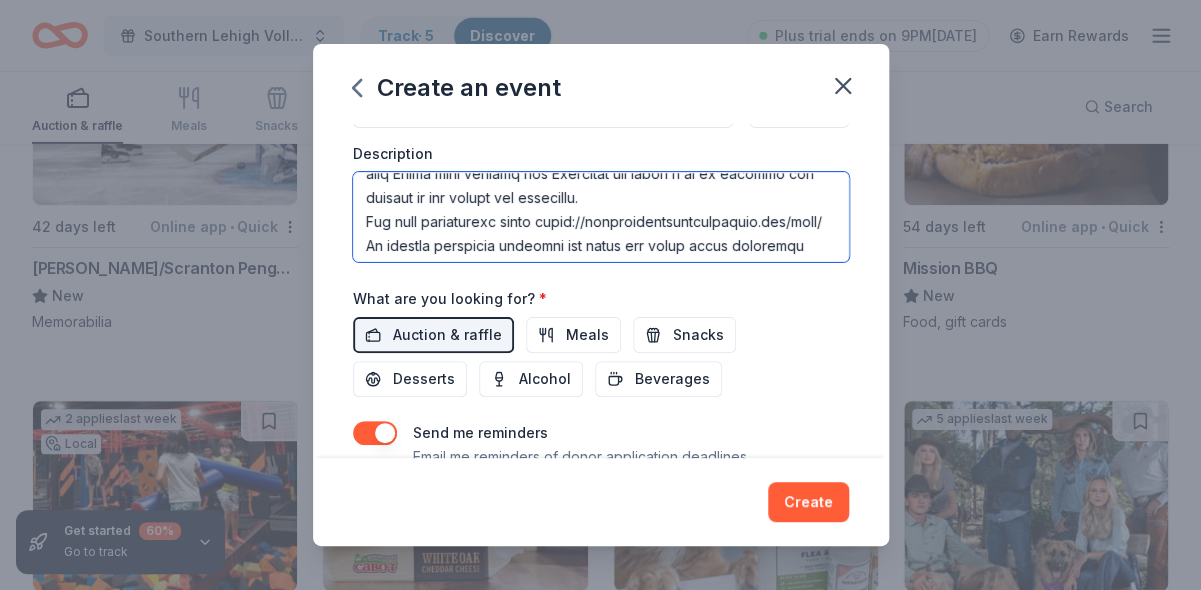 click at bounding box center [601, 217] 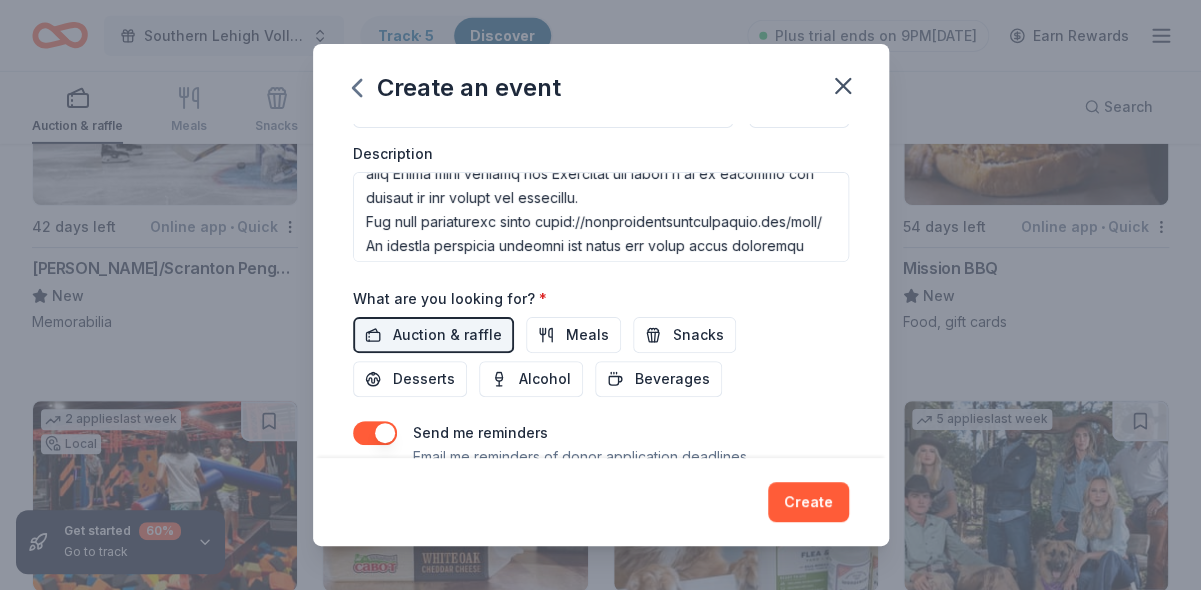 click on "Event name * Lehigh Valley Wrestling Regional Training Center 26th Annual Golf Outing 72 /100 Event website [URL][DOMAIN_NAME] Attendance * 250 Date * [DATE] ZIP code * 18036 Event type * Fundraiser Demographic All genders All ages We use this information to help brands find events with their target demographic to sponsor their products. Mailing address [STREET_ADDRESS]/unit Description What are you looking for? * Auction & raffle Meals Snacks Desserts Alcohol Beverages Send me reminders Email me reminders of donor application deadlines Recurring event" at bounding box center [601, 41] 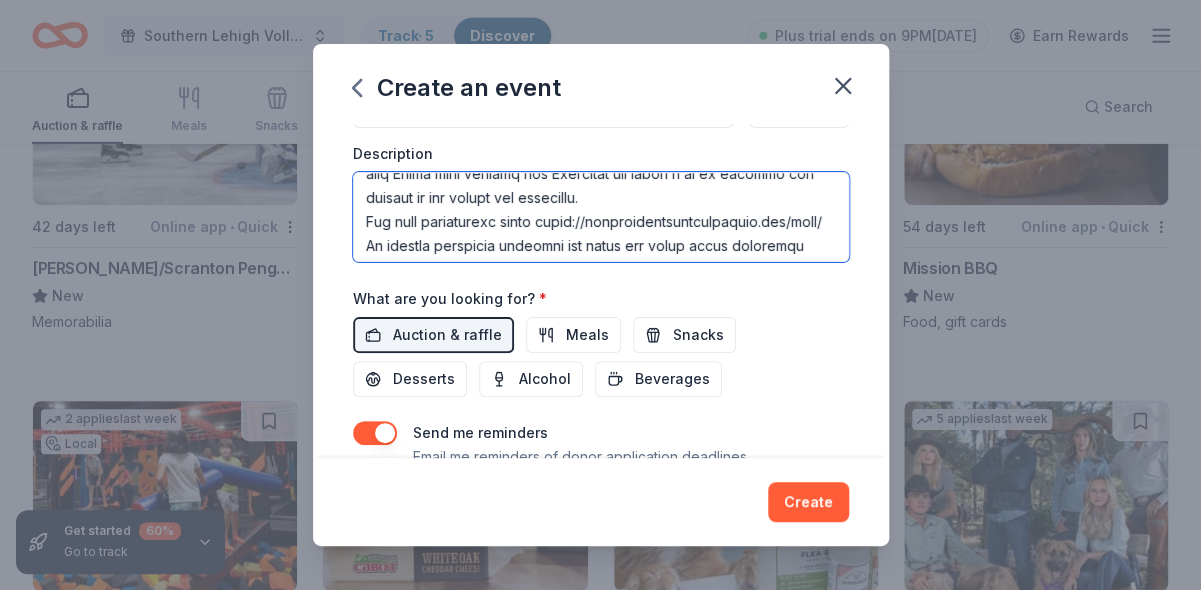 click at bounding box center [601, 217] 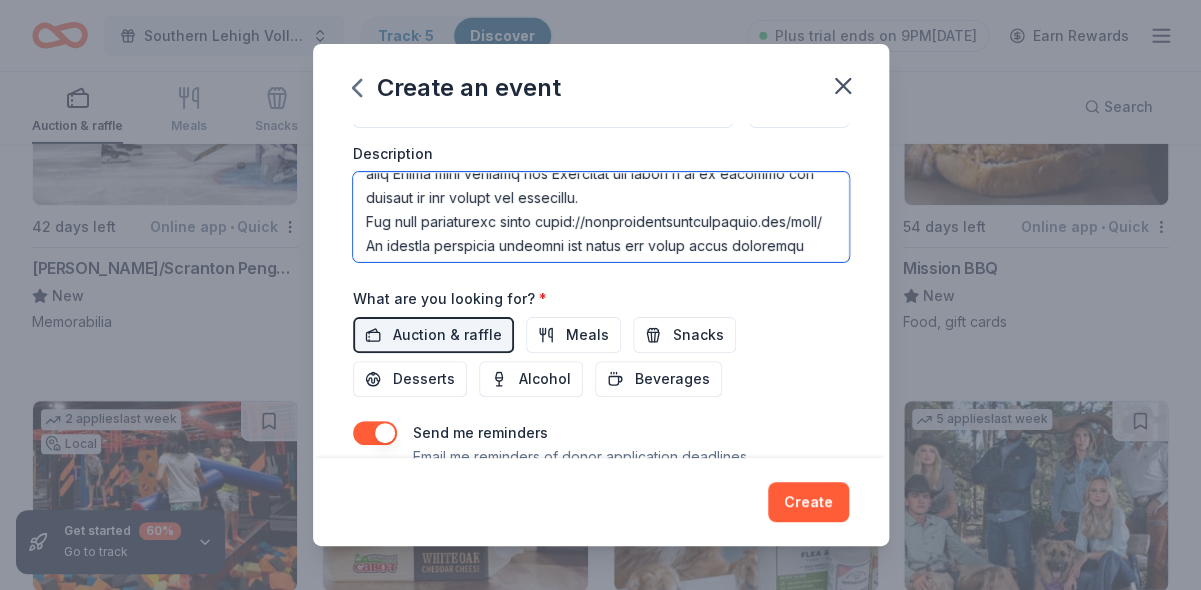 drag, startPoint x: 814, startPoint y: 216, endPoint x: 365, endPoint y: 215, distance: 449.0011 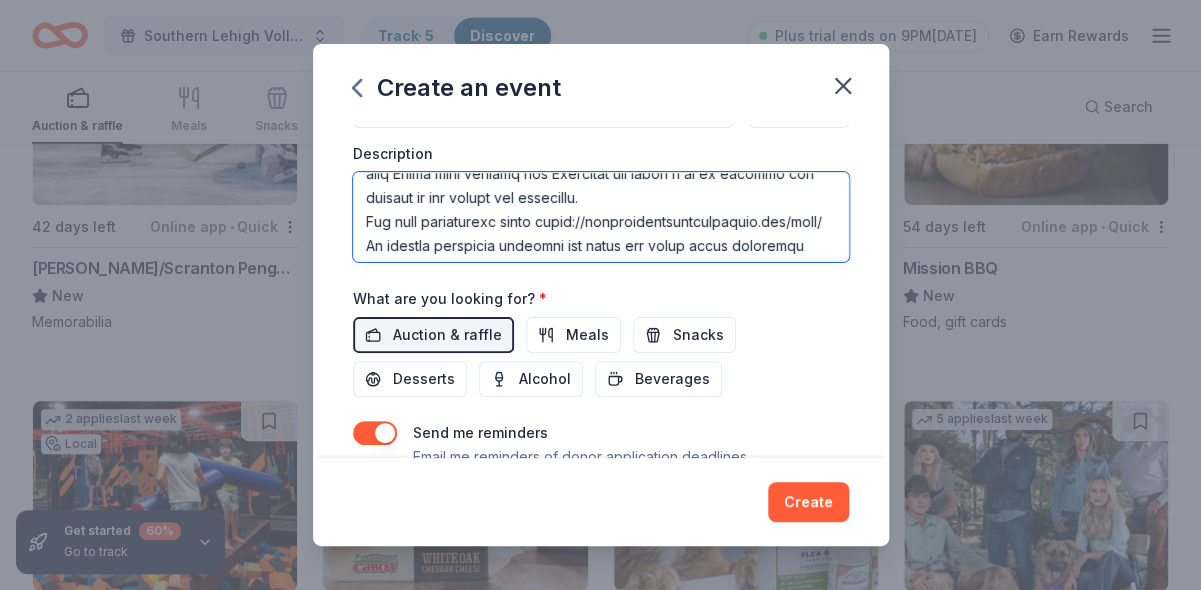 click at bounding box center (601, 217) 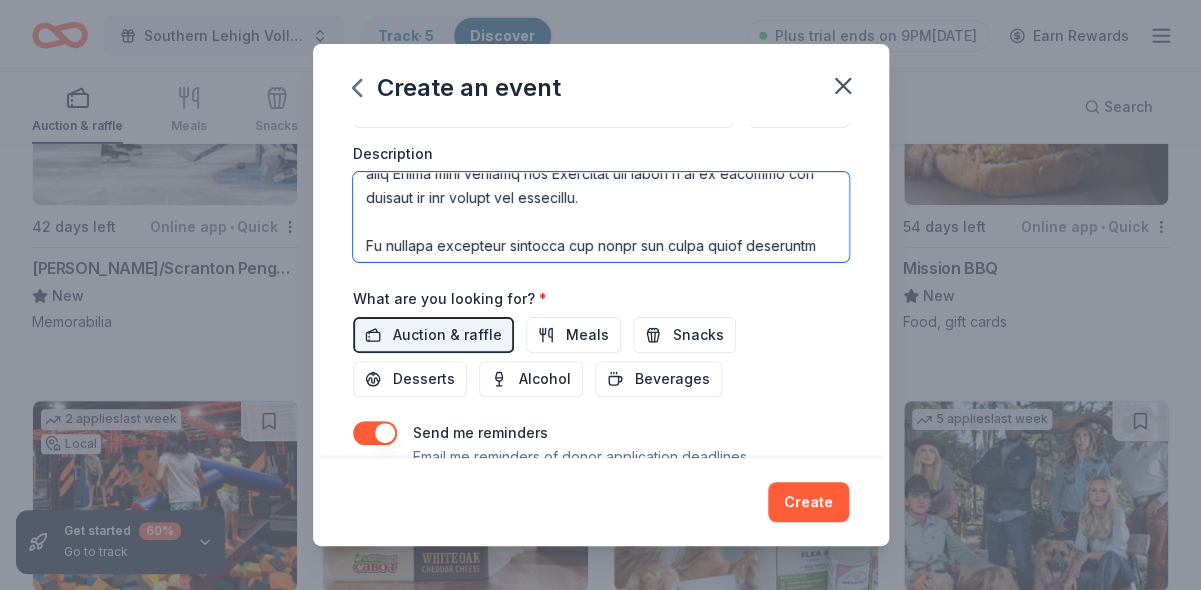 click at bounding box center (601, 217) 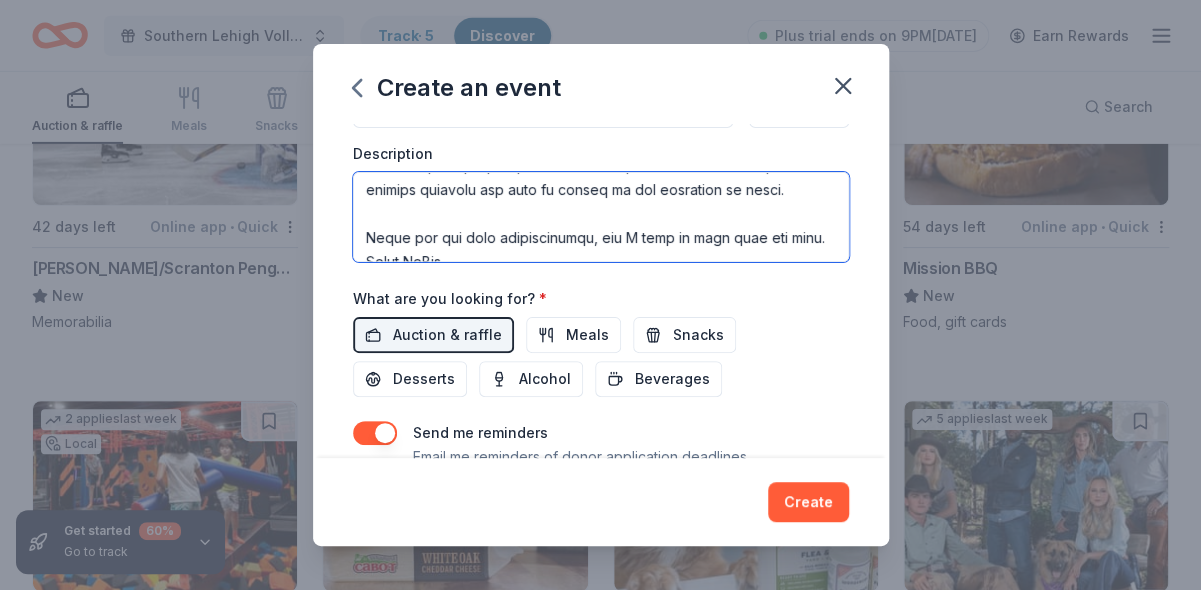 scroll, scrollTop: 569, scrollLeft: 0, axis: vertical 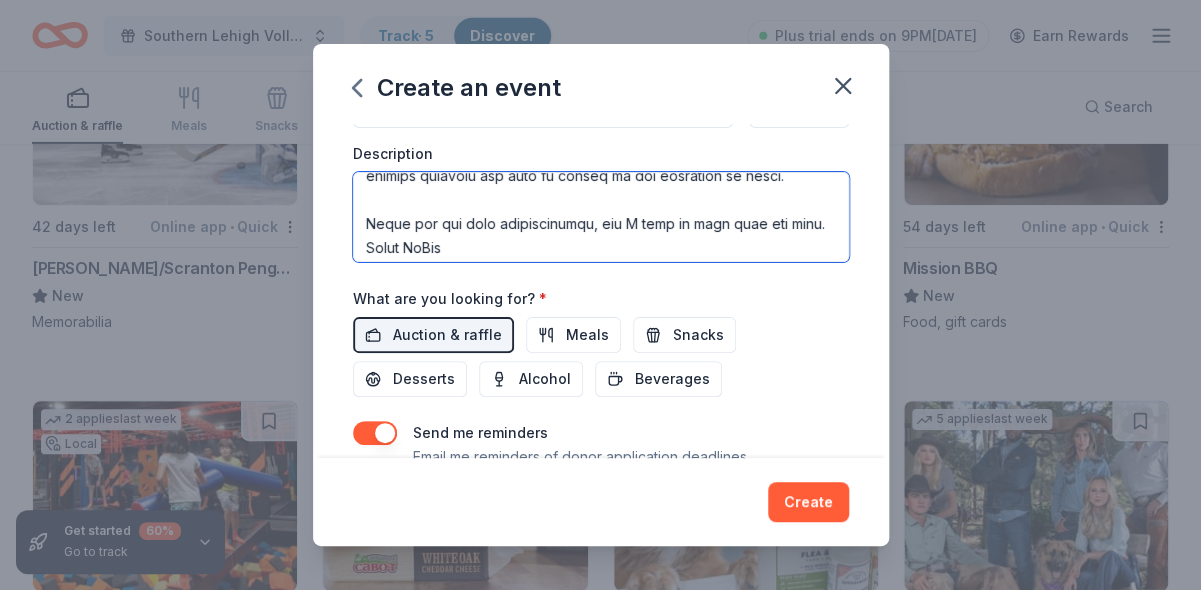 click at bounding box center (601, 217) 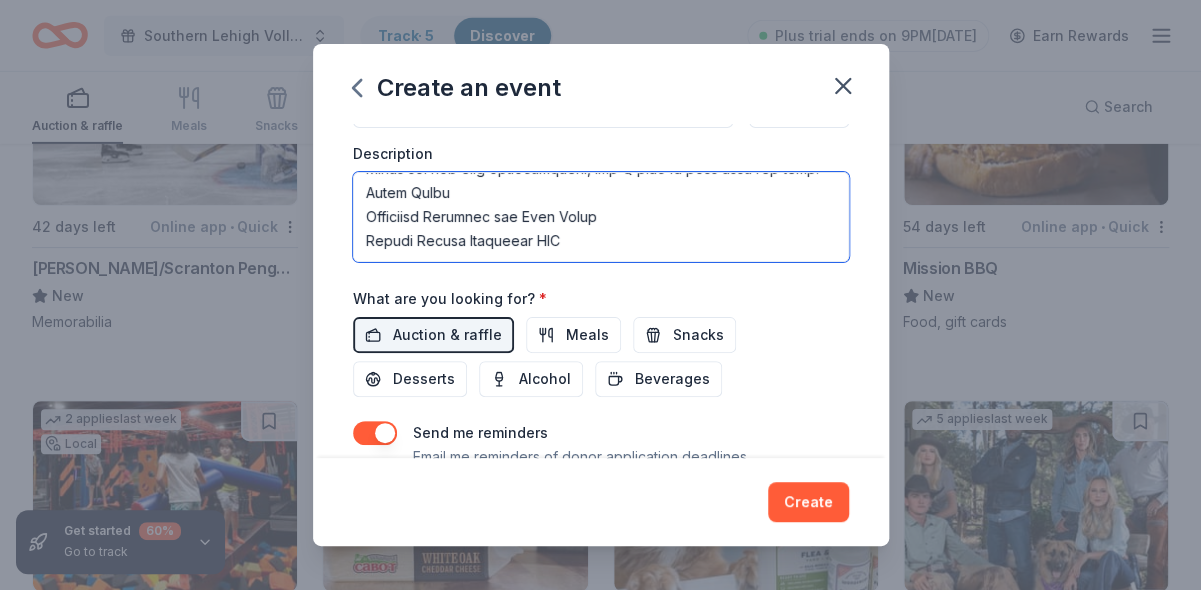 scroll, scrollTop: 672, scrollLeft: 0, axis: vertical 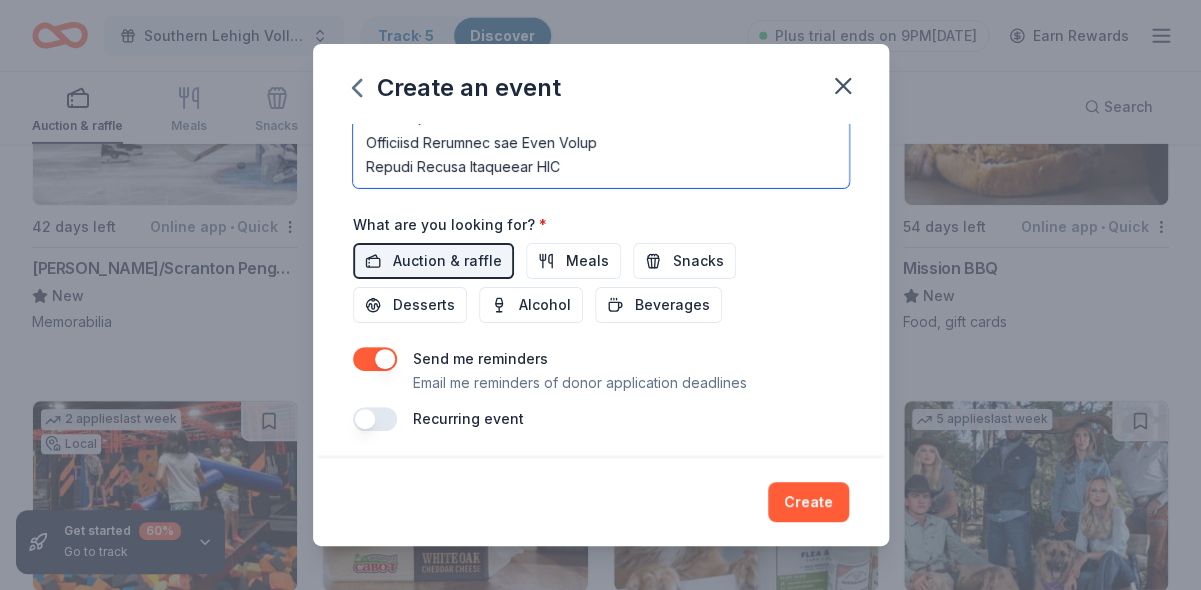 type on "The Lehigh Valley Wrestling Regional Training Center (RTC) will be hosting our 26th Annual Golf Outing [DATE][DATE], at [GEOGRAPHIC_DATA] in [GEOGRAPHIC_DATA], [GEOGRAPHIC_DATA].
The silent auction will feature sports memorabilia, assorted gear and gift packages. To continue making this an excellent and successful event we not only need golfers, but we also need individuals and organizations to provide sponsorships and donations that can be used as auction items and prizes. All sponsorships and donations (good, service, gift certificate, etc.) are tax deductible and are greatly appreciated.
The Lehigh Valley Wrestling RTC is a 501-C-3 Non Profit organization incorporated in the state of [US_STATE] and recognized by USA Wrestling as an Olympic Regional Training Center Site.
Our goal is to become the prime location for athletes who want to pursue World Championship and Olympic teams, serve the local community and set themselves up for success after their competitive careers come to a close. Our athletes aspire ..." 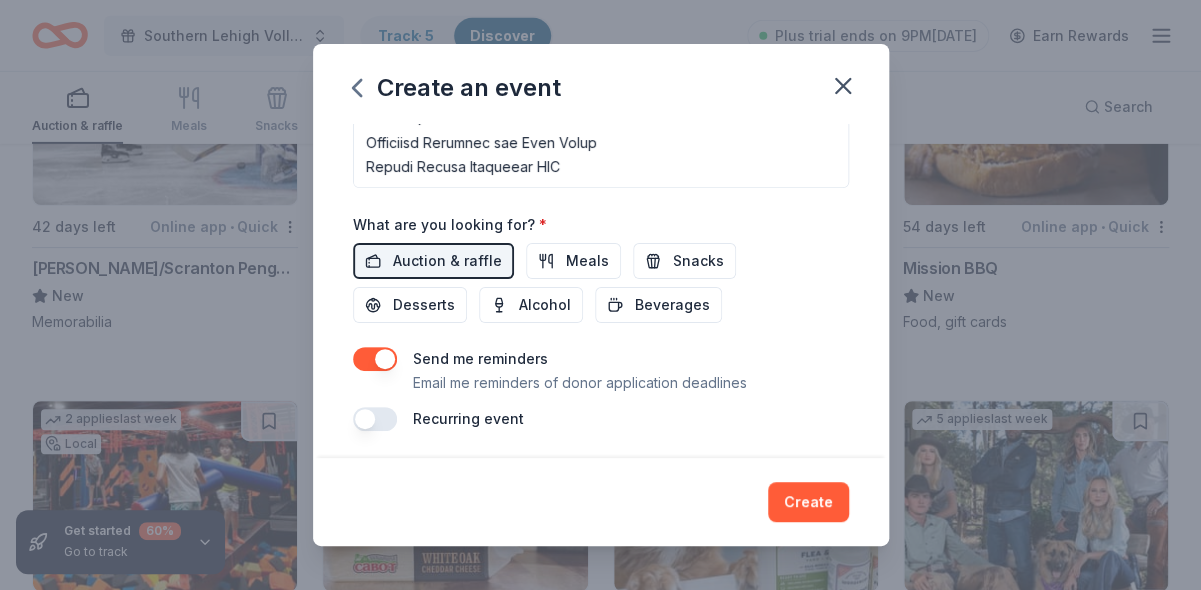click at bounding box center (375, 419) 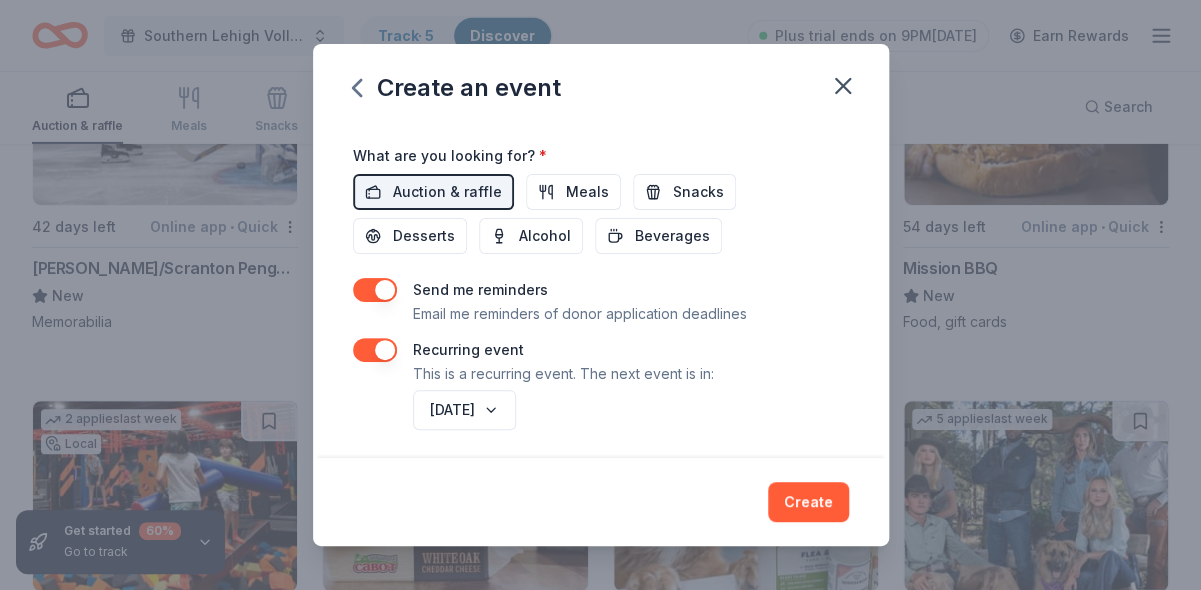 scroll, scrollTop: 693, scrollLeft: 0, axis: vertical 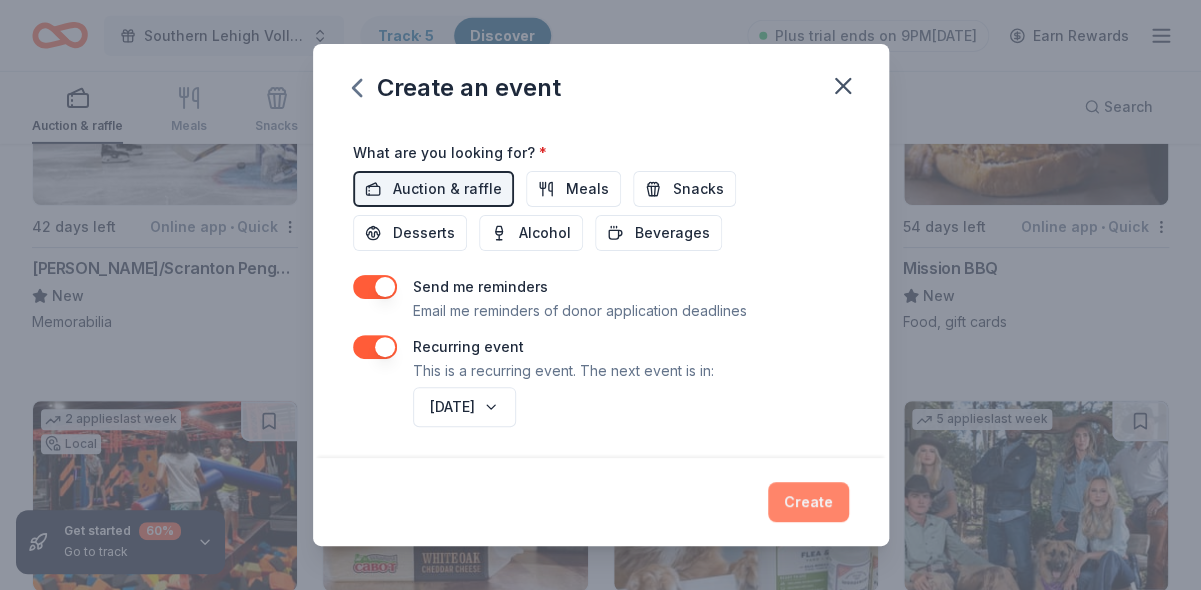 click on "Create" at bounding box center (808, 502) 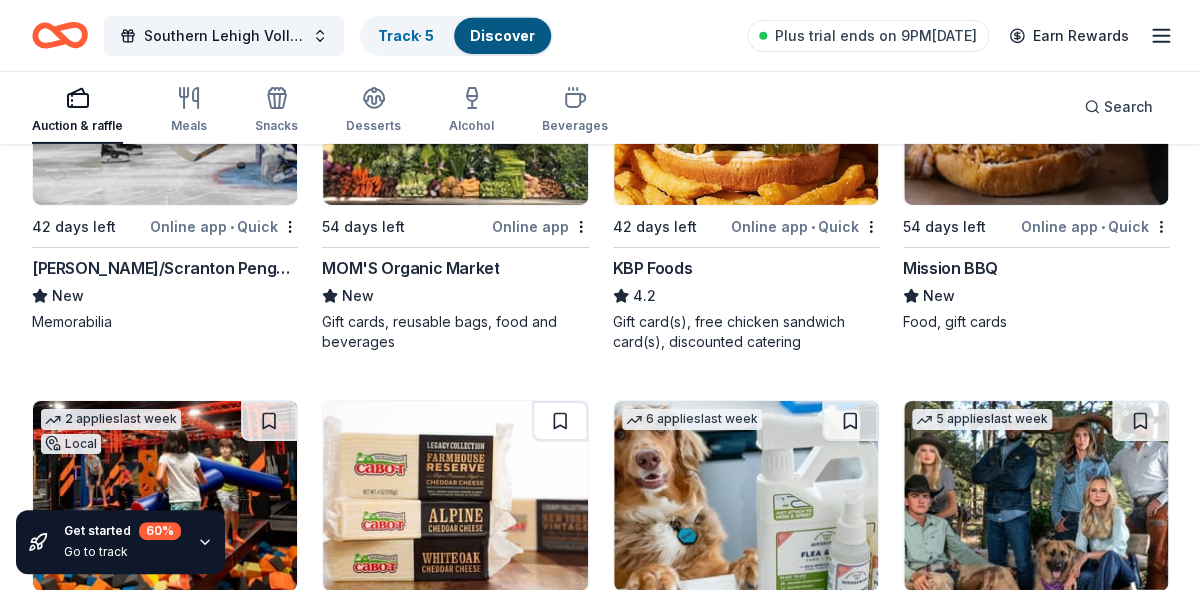 scroll, scrollTop: 0, scrollLeft: 0, axis: both 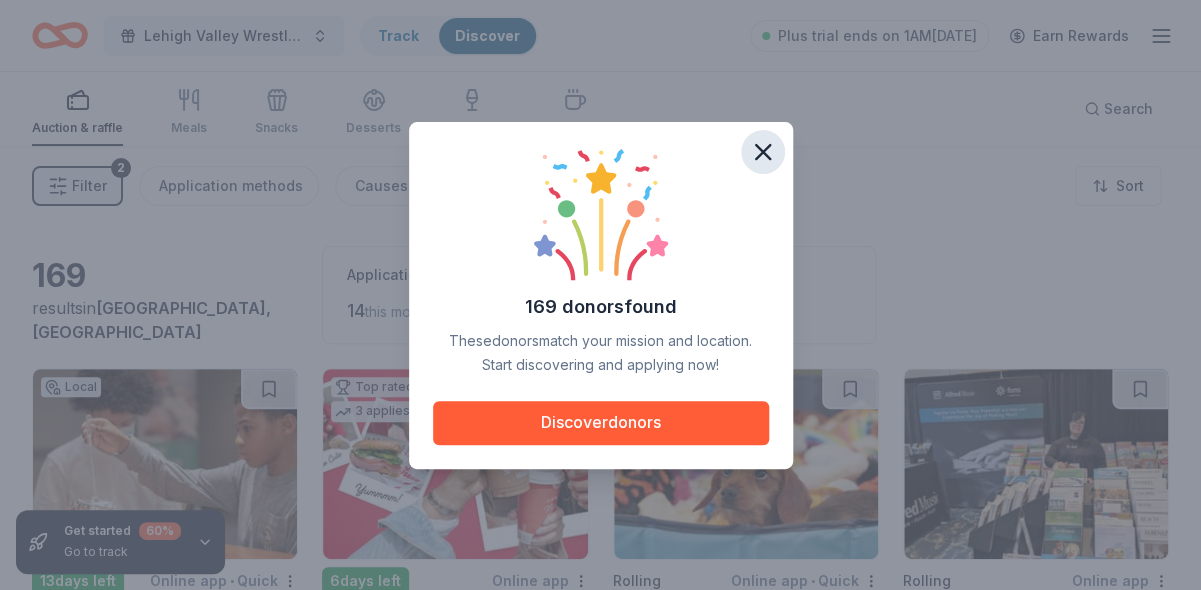 click 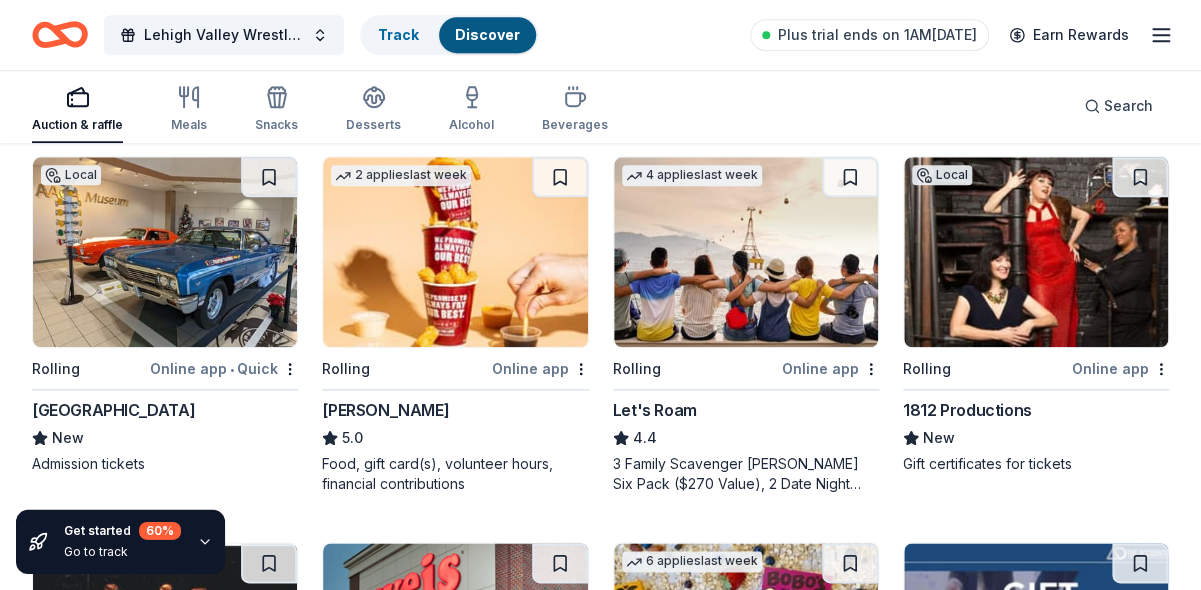 scroll, scrollTop: 599, scrollLeft: 0, axis: vertical 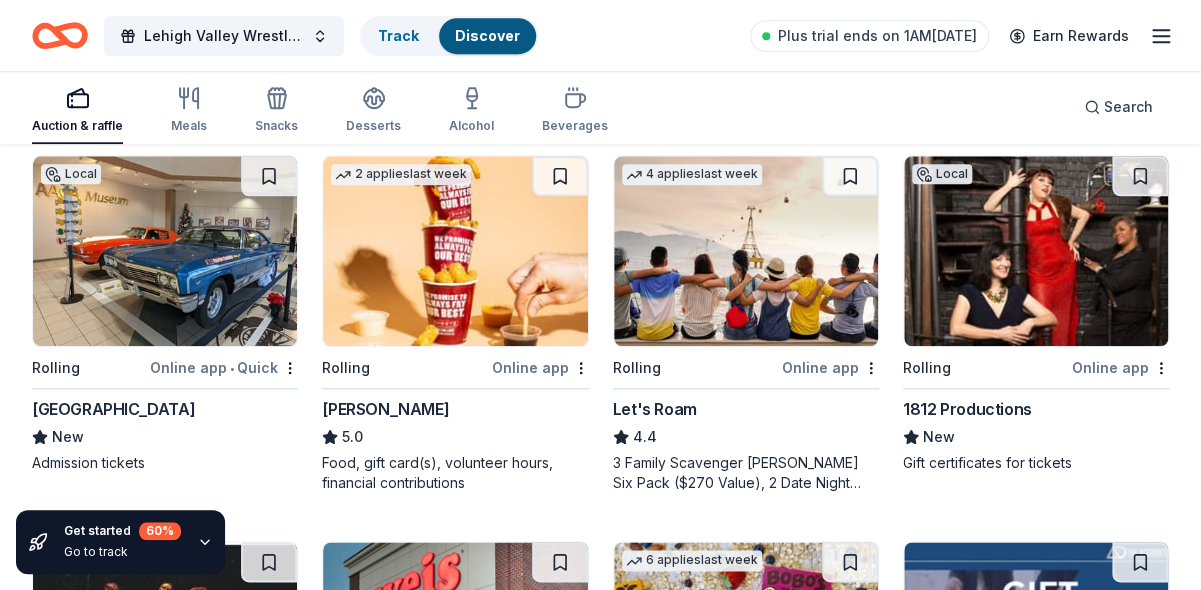 click at bounding box center (455, 251) 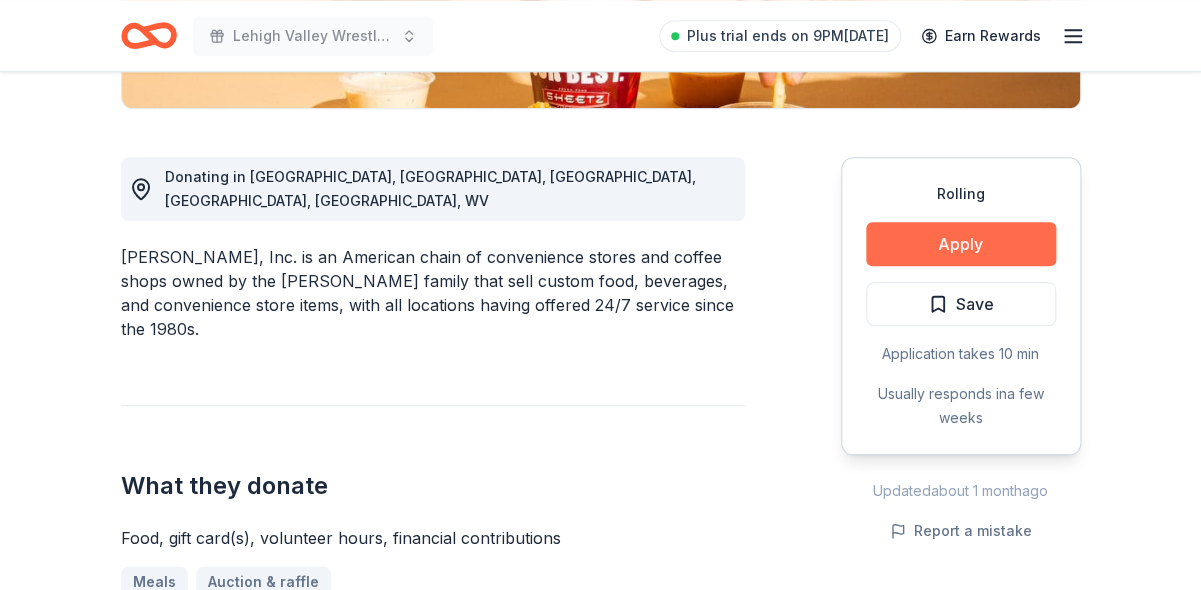 scroll, scrollTop: 503, scrollLeft: 0, axis: vertical 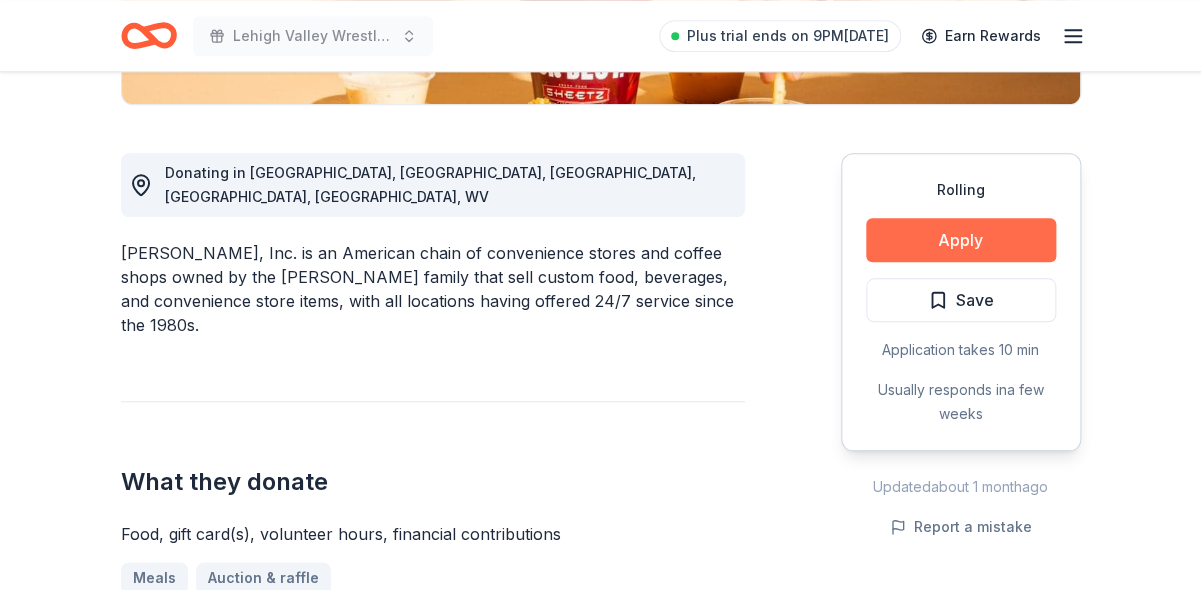 click on "Apply" at bounding box center [961, 240] 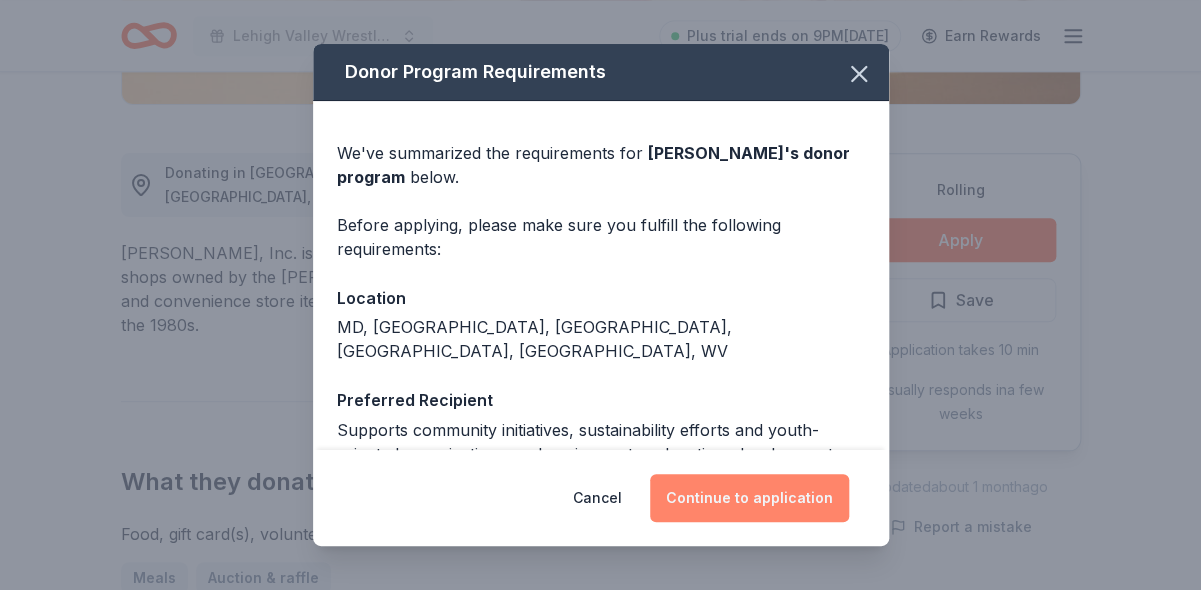 click on "Continue to application" at bounding box center [749, 498] 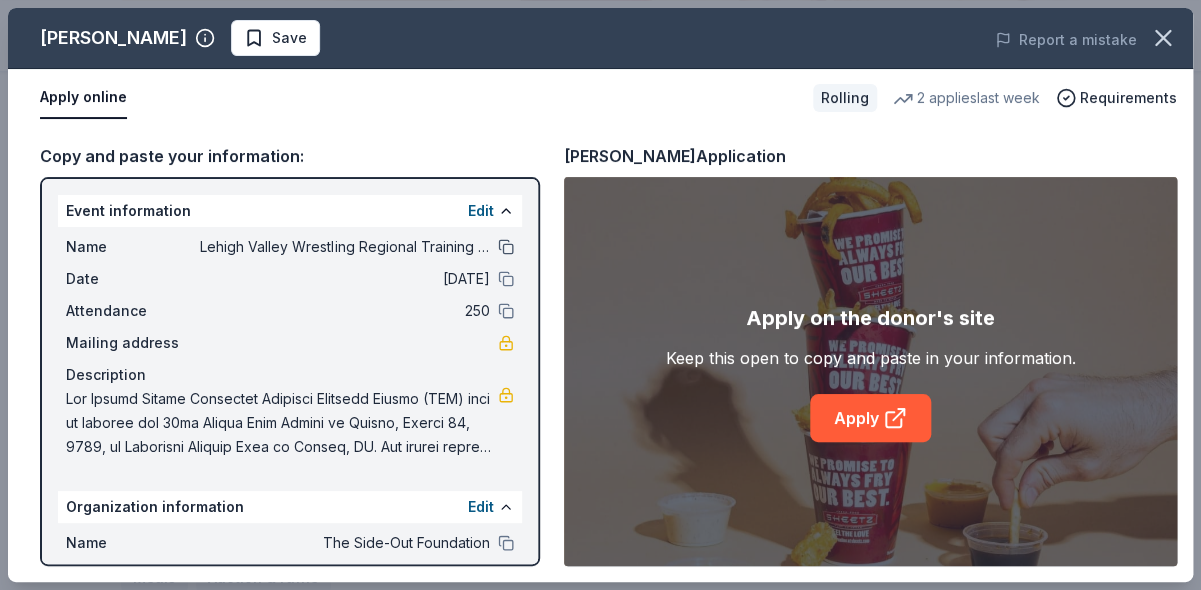 click at bounding box center [506, 247] 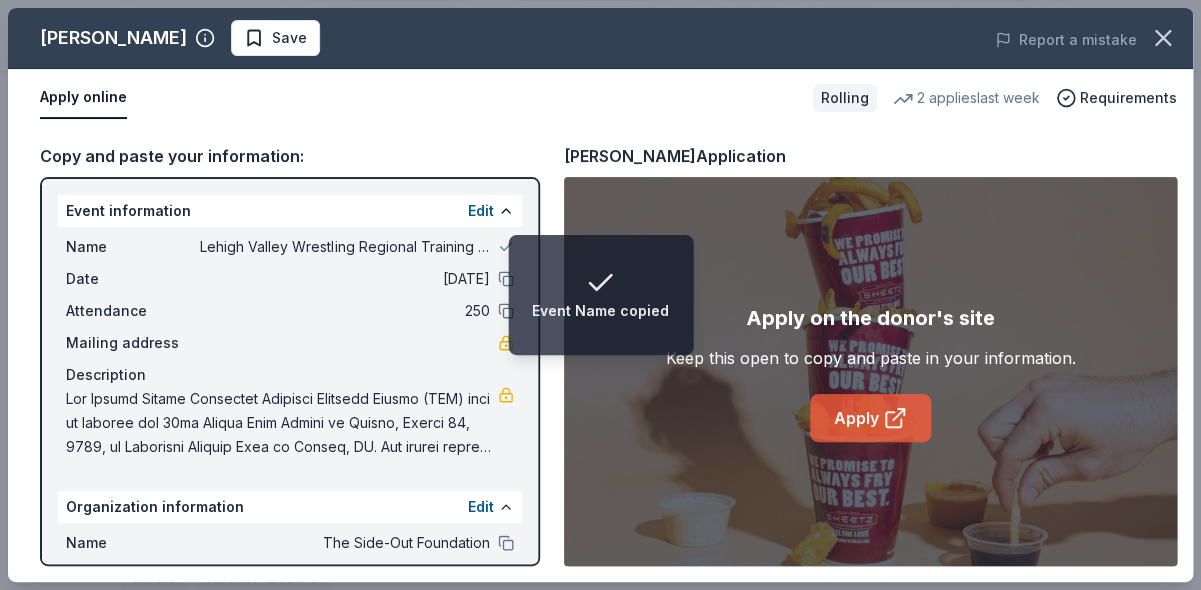 click on "Apply" at bounding box center [870, 418] 